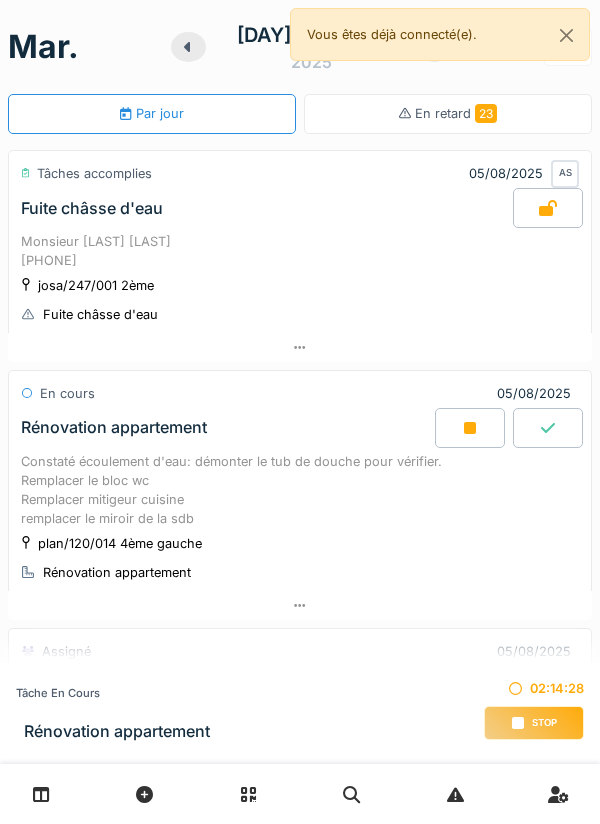 scroll, scrollTop: 0, scrollLeft: 0, axis: both 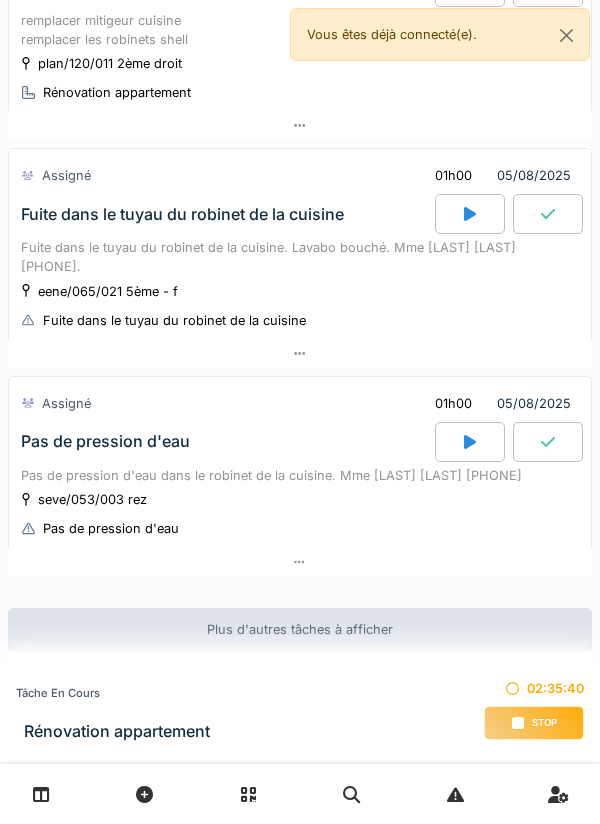 click on "Stop" at bounding box center [534, 723] 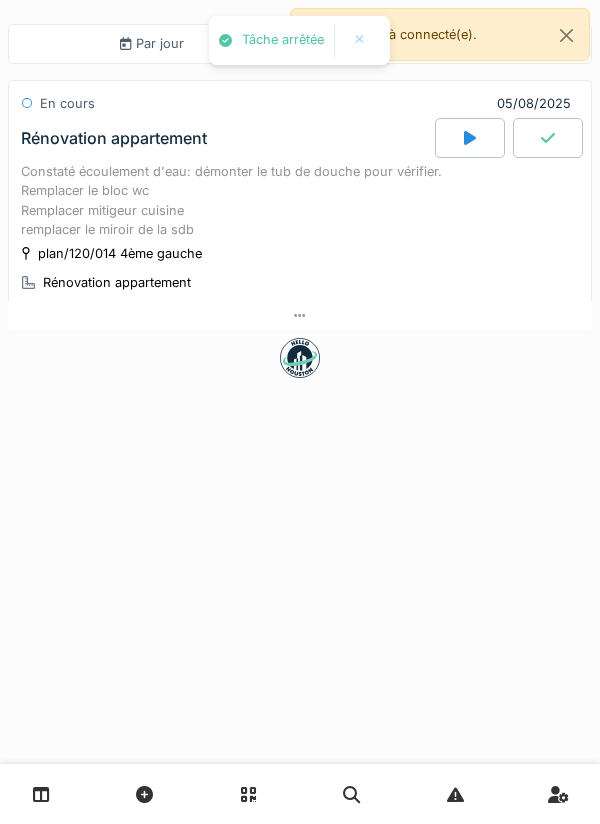 scroll, scrollTop: 0, scrollLeft: 0, axis: both 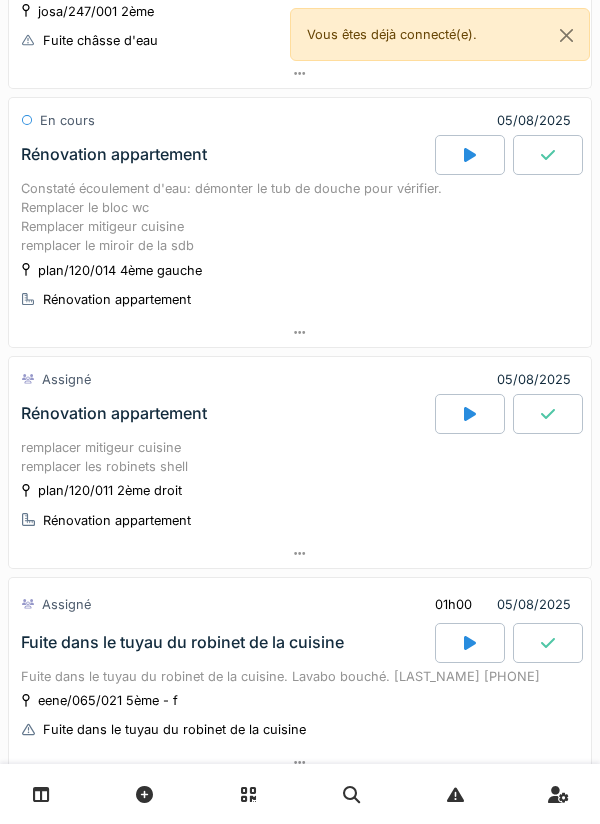 click at bounding box center [470, 414] 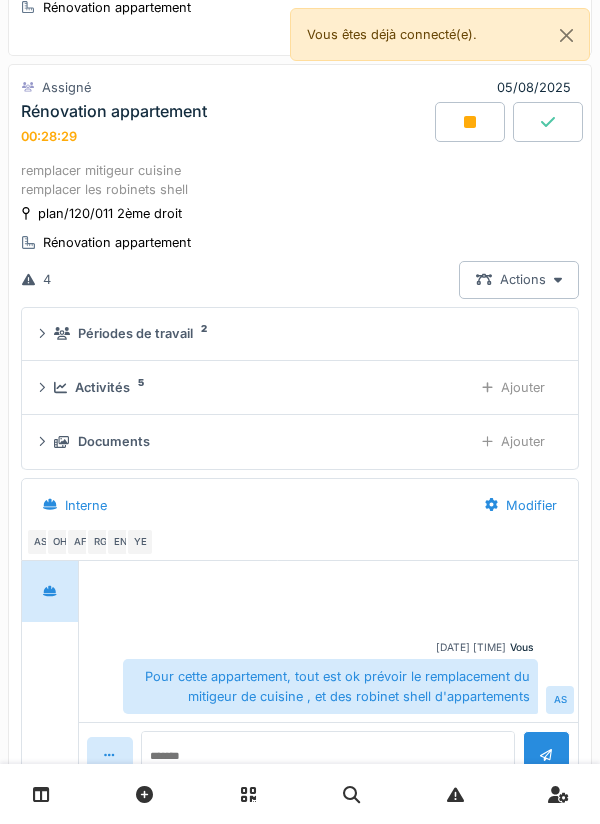 scroll, scrollTop: 550, scrollLeft: 0, axis: vertical 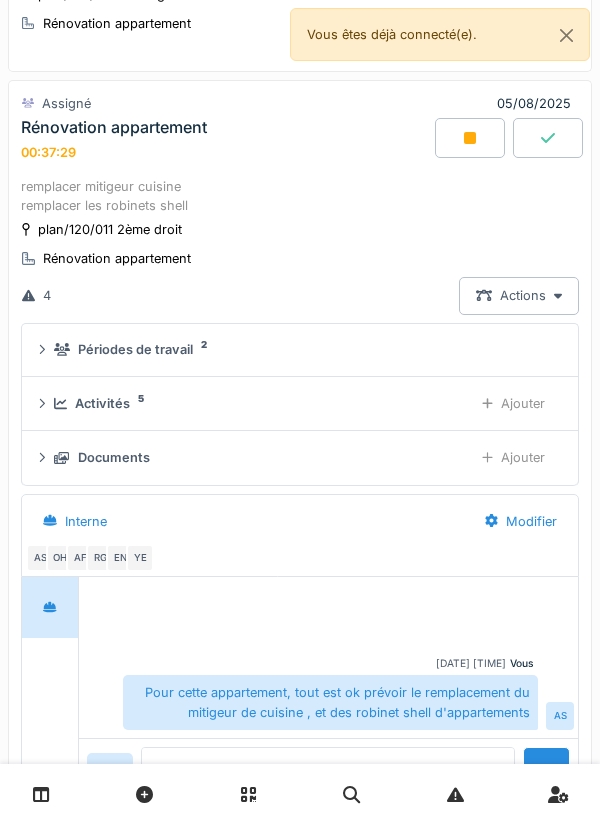 click at bounding box center [548, 138] 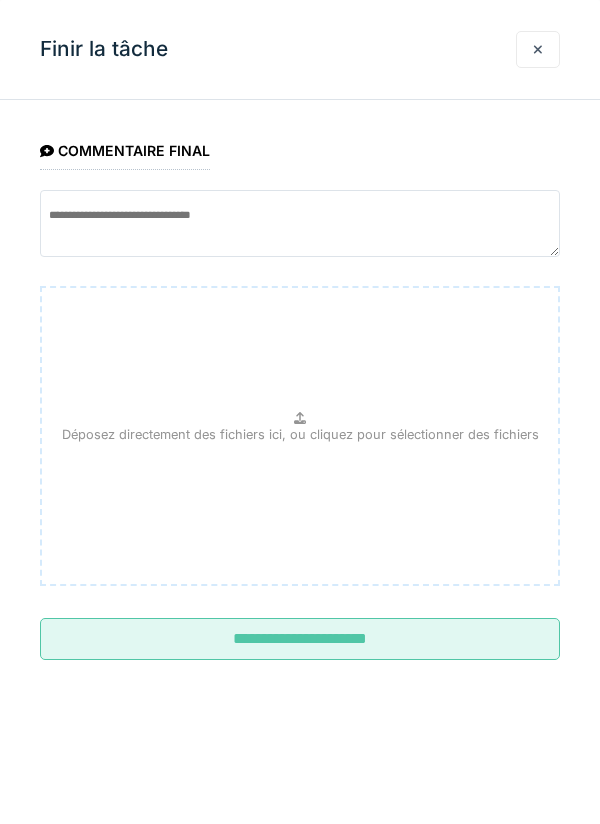 click at bounding box center [538, 49] 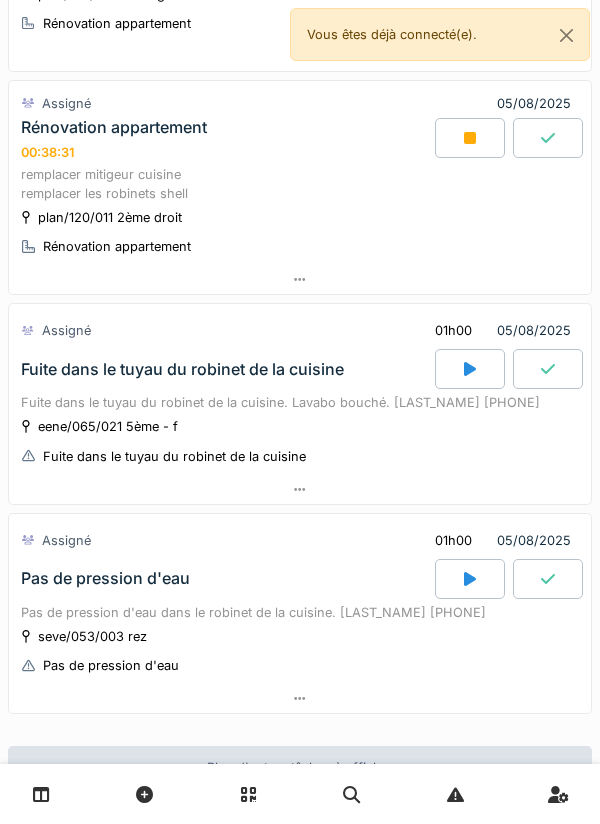 click at bounding box center (470, 138) 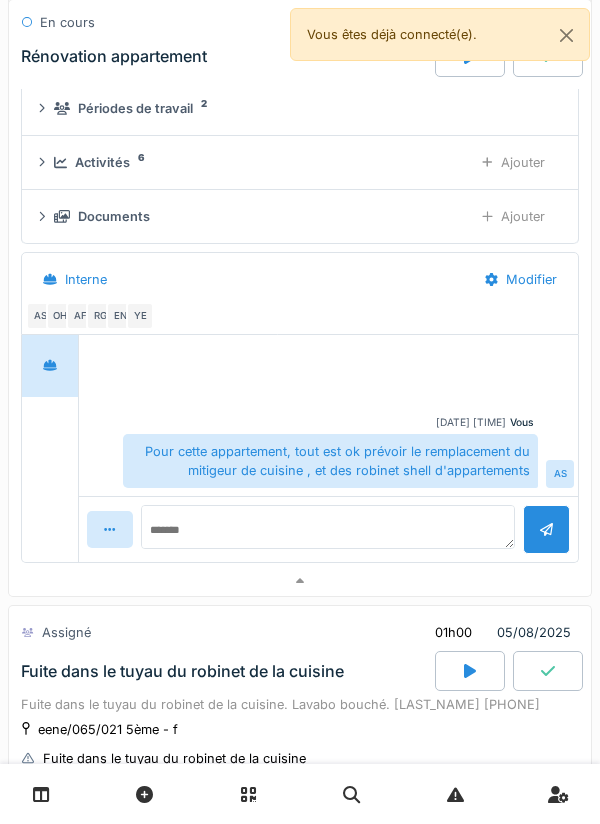 scroll, scrollTop: 793, scrollLeft: 0, axis: vertical 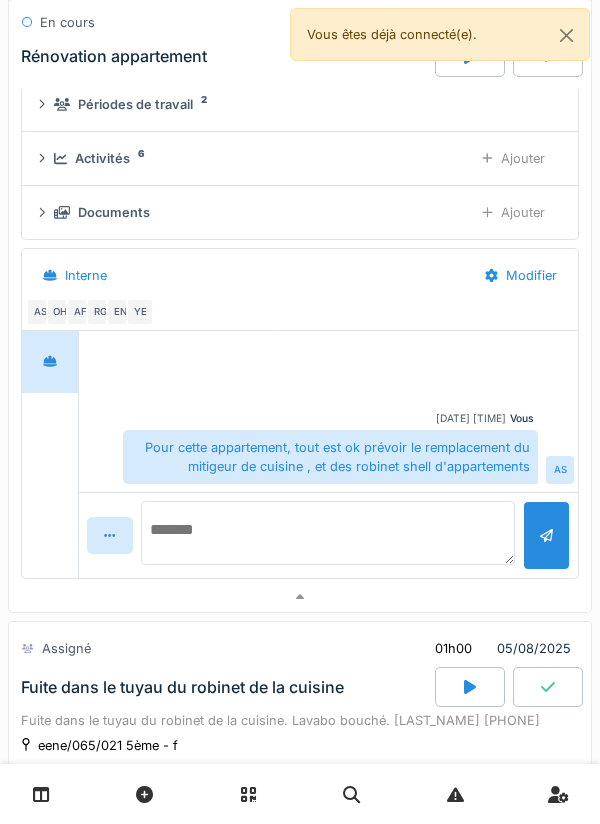 click at bounding box center (328, 533) 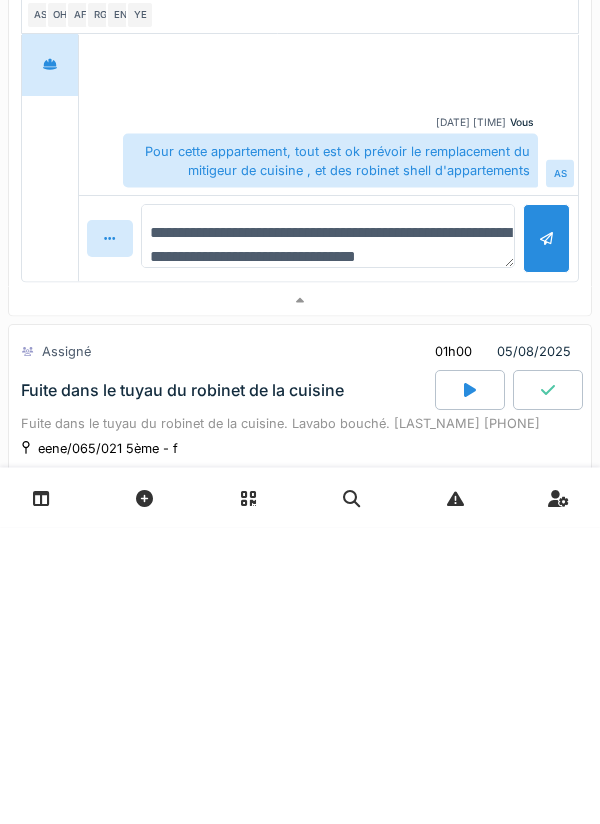 click on "**********" at bounding box center (328, 533) 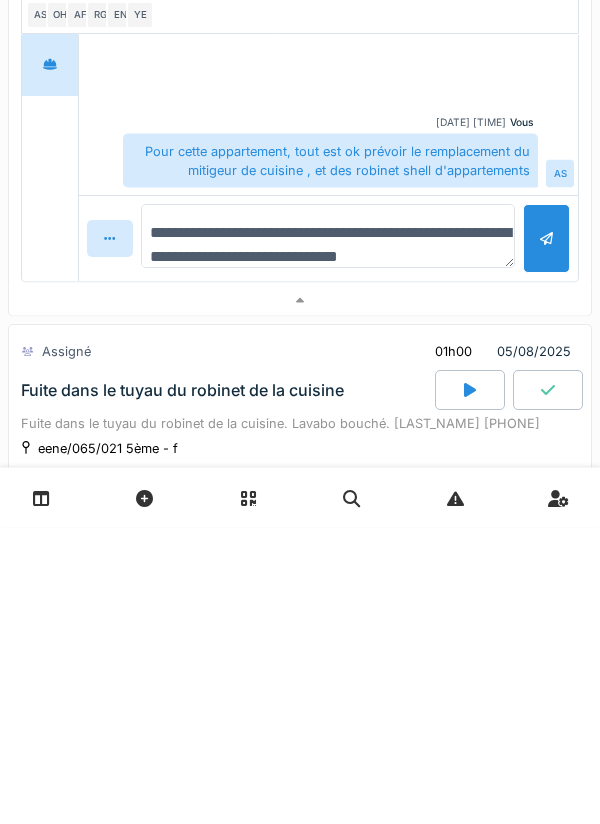 type on "**********" 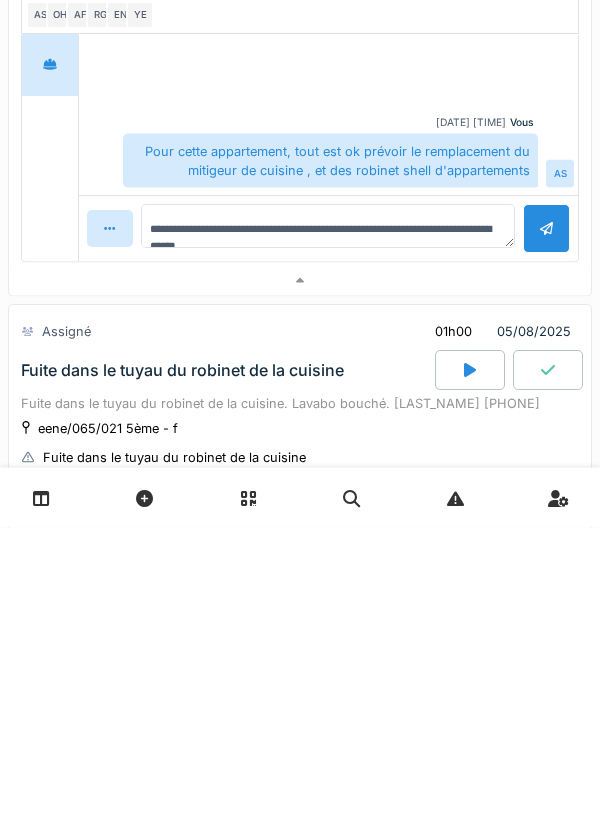 click at bounding box center [546, 525] 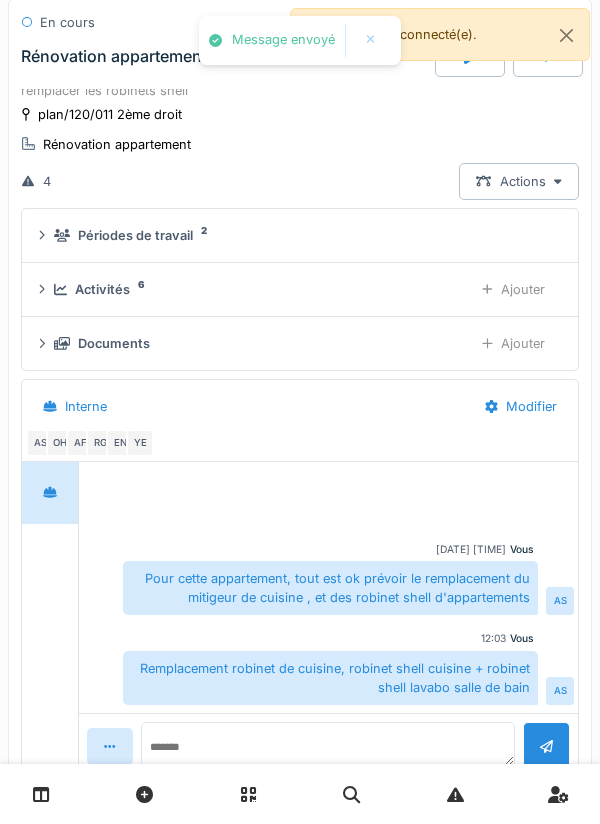 scroll, scrollTop: 659, scrollLeft: 0, axis: vertical 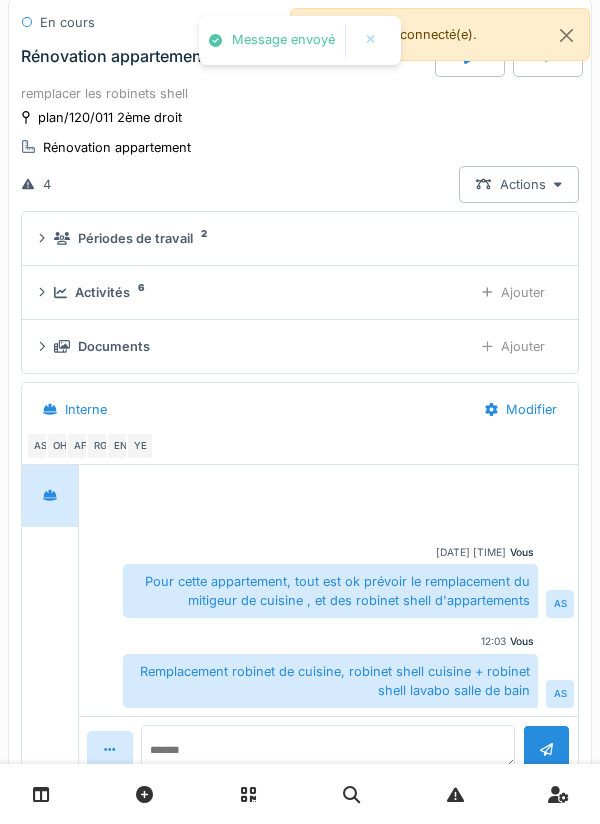 click on "Ajouter" at bounding box center [513, 346] 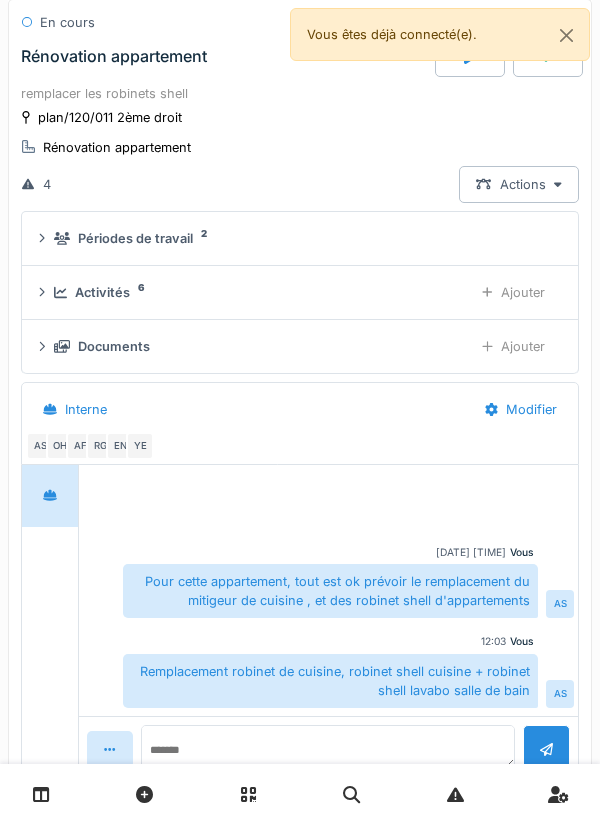 click on "Ajouter" at bounding box center (513, 292) 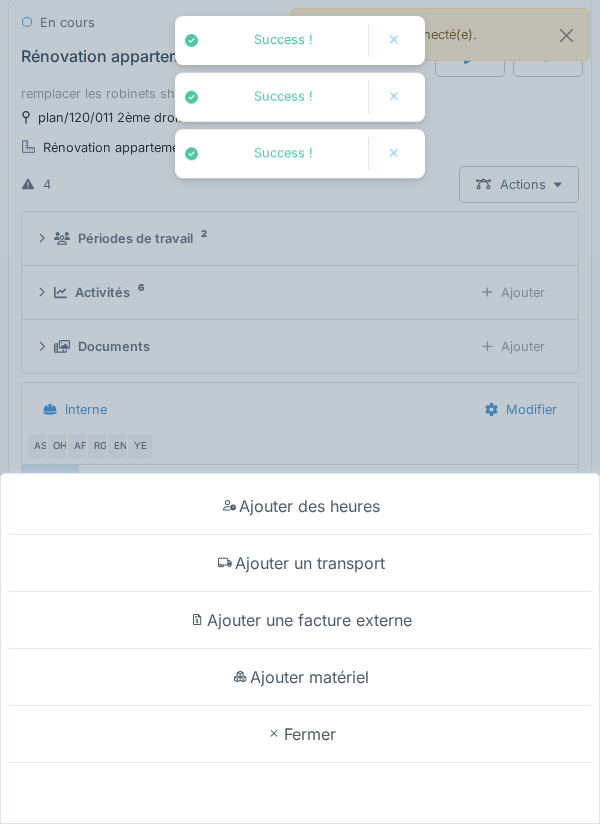 click on "Ajouter matériel" at bounding box center [300, 677] 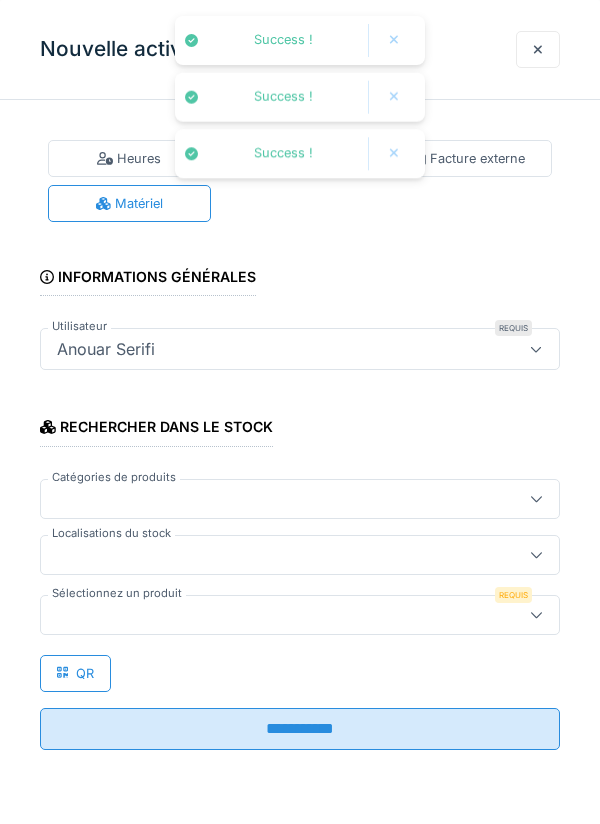 click at bounding box center (300, 555) 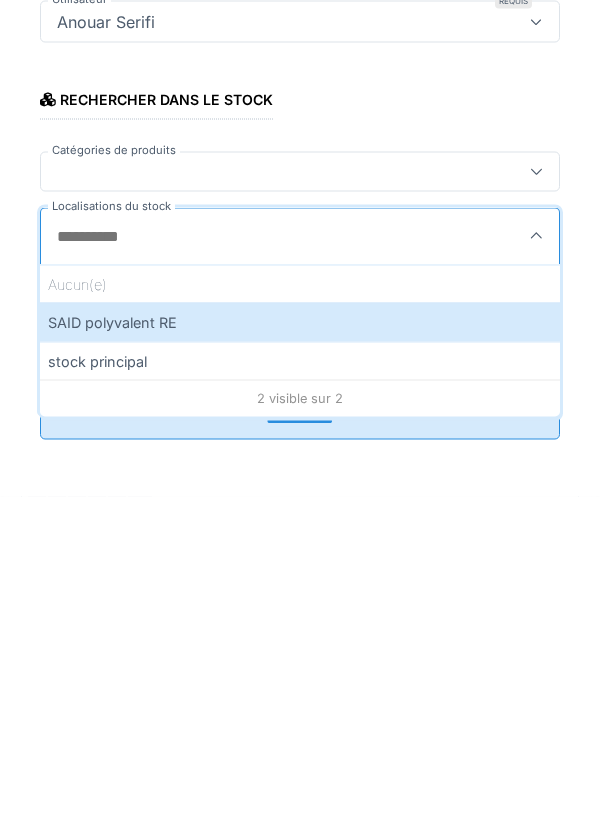 click on "SAID polyvalent RE" at bounding box center (300, 649) 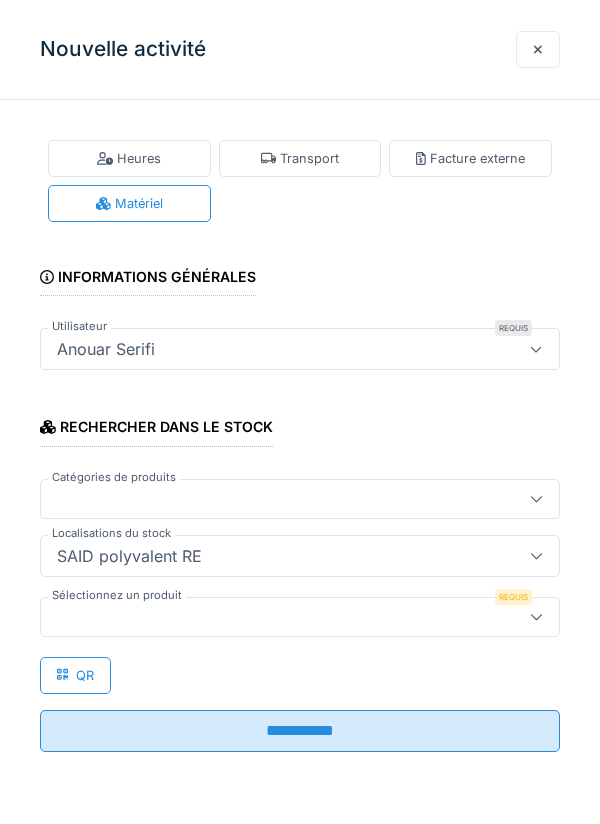 click at bounding box center (300, 617) 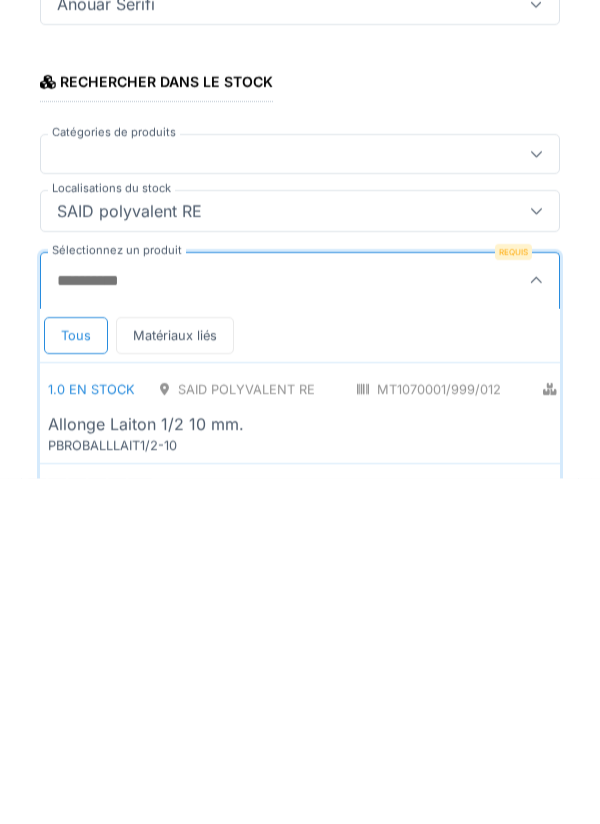 scroll, scrollTop: 1, scrollLeft: 0, axis: vertical 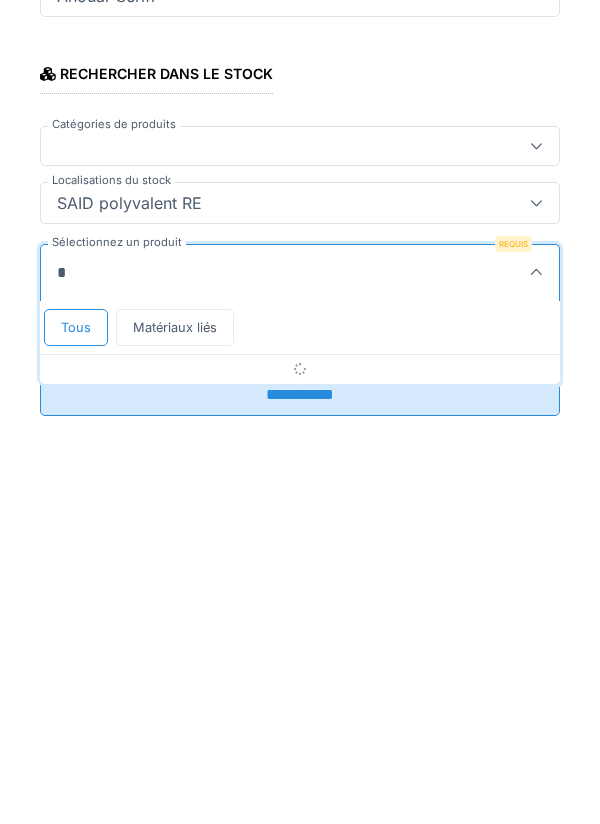 type on "********" 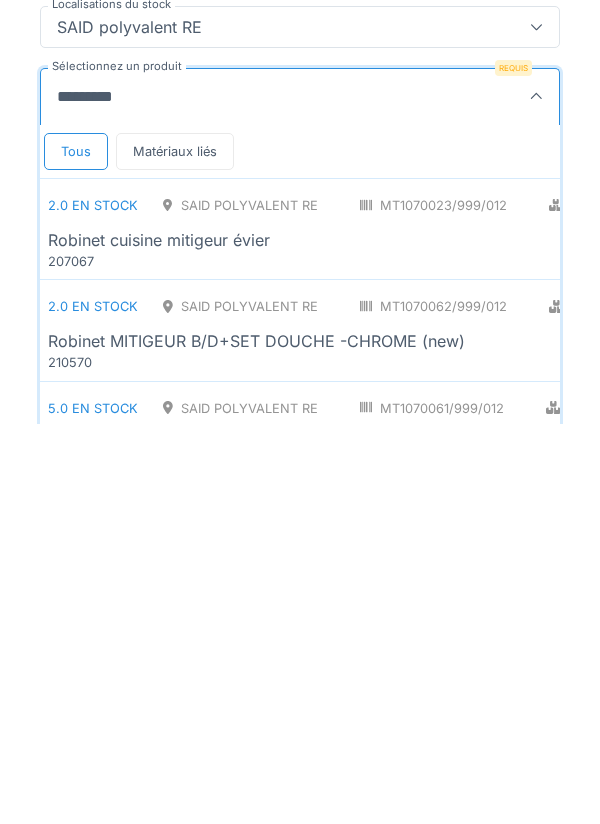 scroll, scrollTop: 255, scrollLeft: 0, axis: vertical 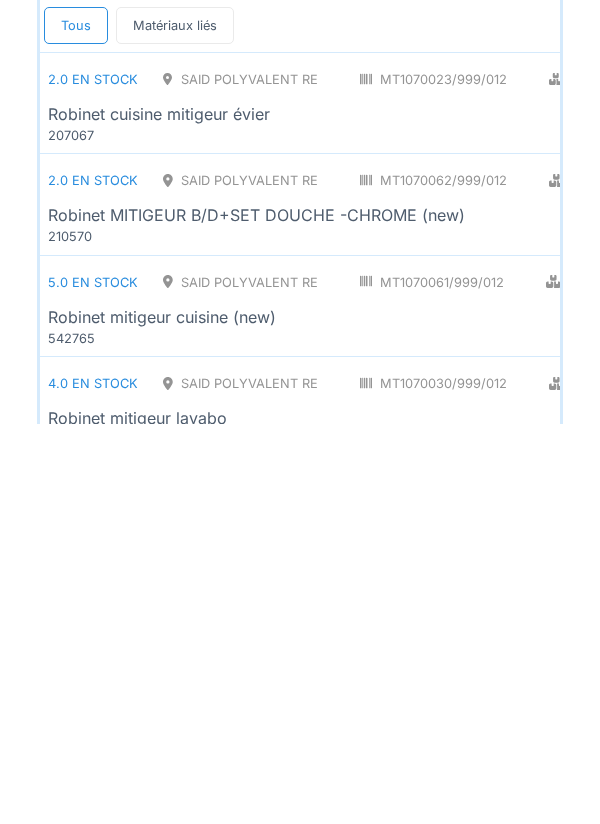 click on "2.0 en stock SAID polyvalent RE MT1070023/999/012 Plomberie - Robinetterie PCE Robinet cuisine mitigeur évier 207067" at bounding box center [450, 503] 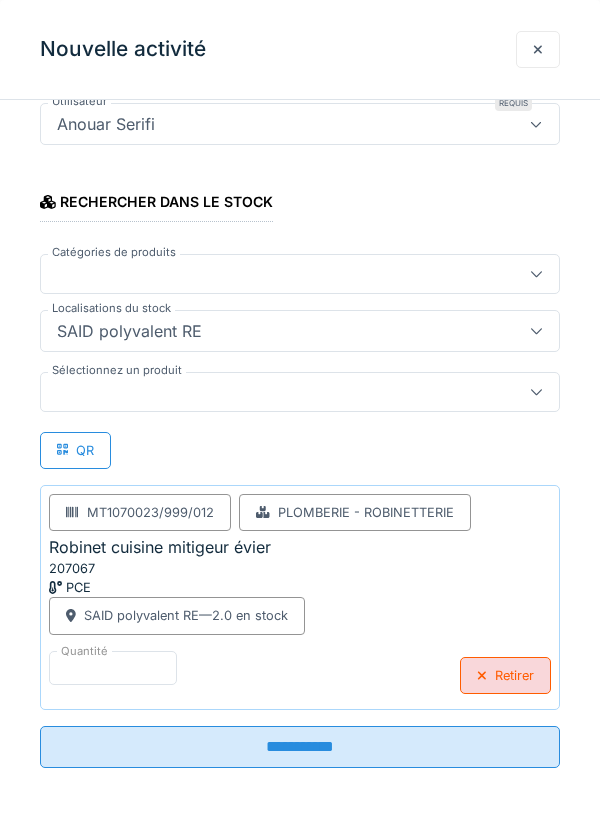 scroll, scrollTop: 225, scrollLeft: 0, axis: vertical 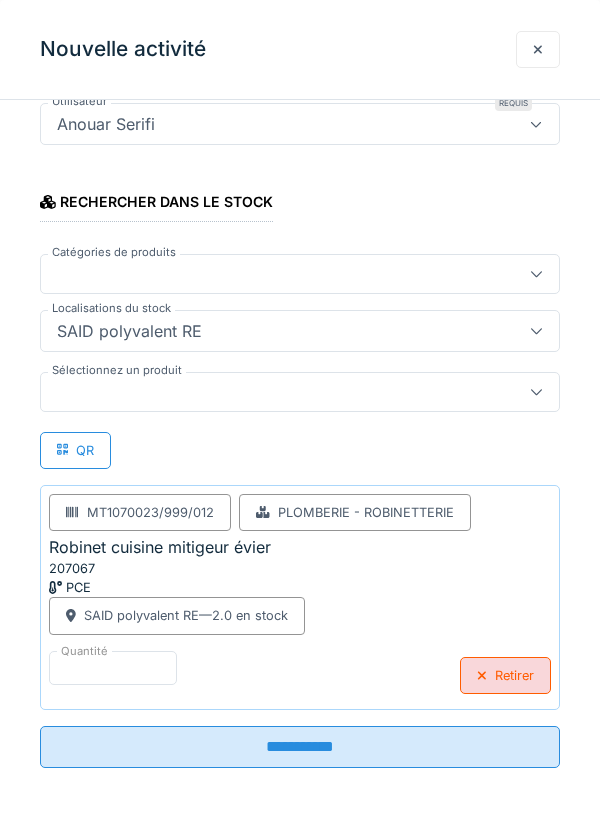click at bounding box center (274, 392) 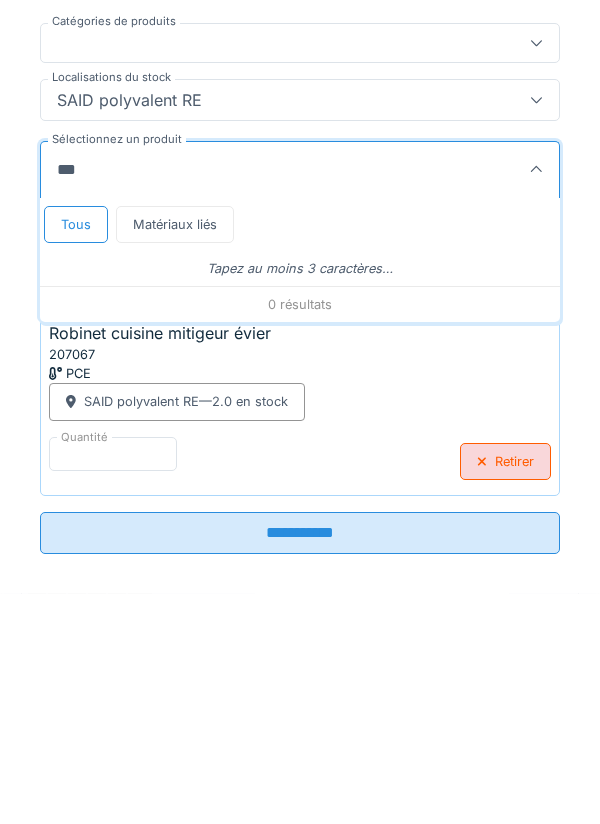 type on "****" 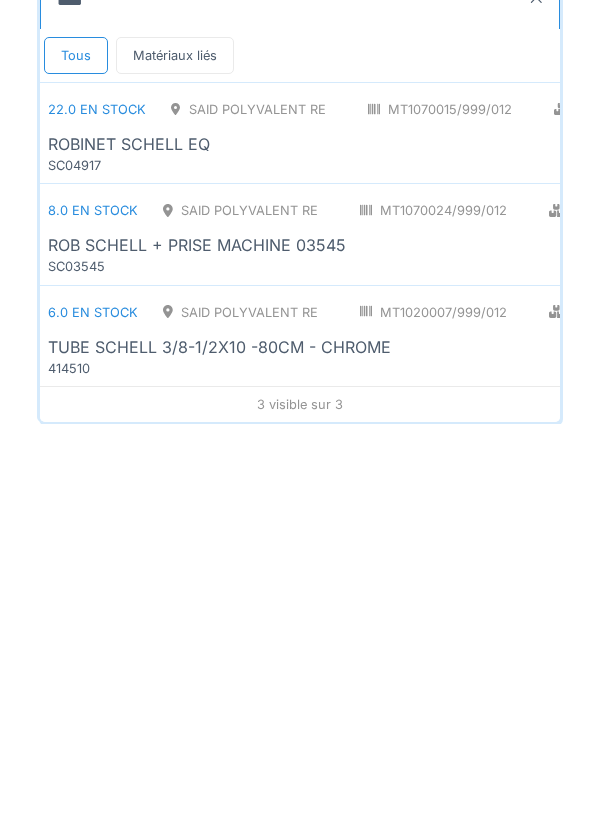 scroll, scrollTop: 242, scrollLeft: 0, axis: vertical 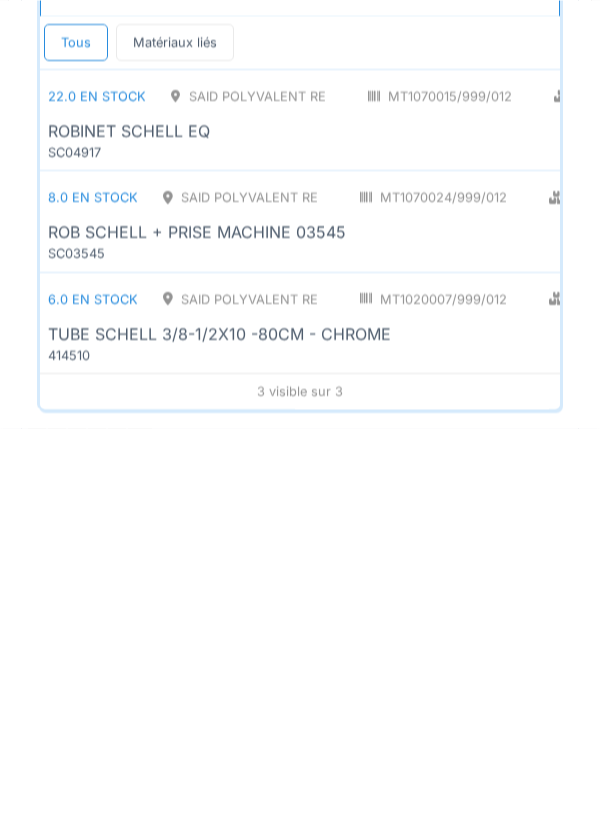 click on "ROBINET SCHELL EQ" at bounding box center (453, 527) 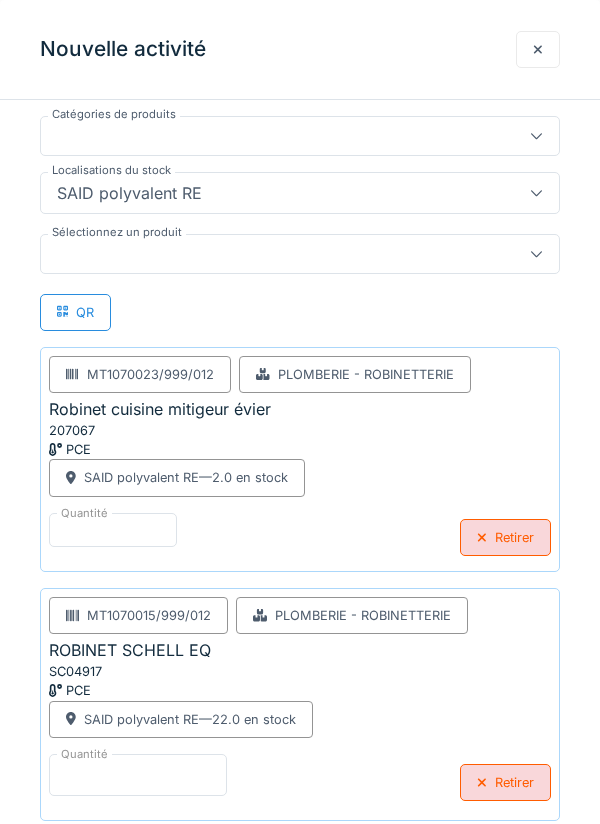 click on "*" at bounding box center (138, 775) 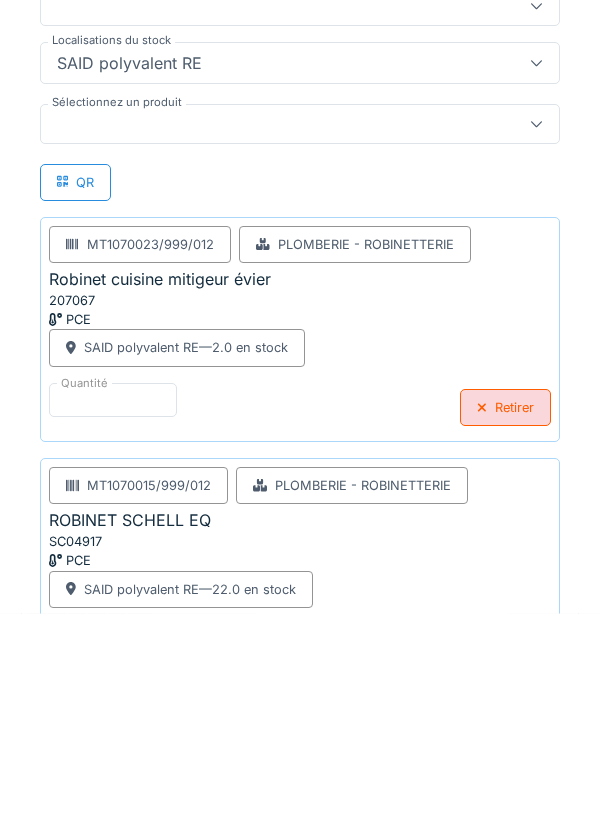 scroll, scrollTop: 474, scrollLeft: 0, axis: vertical 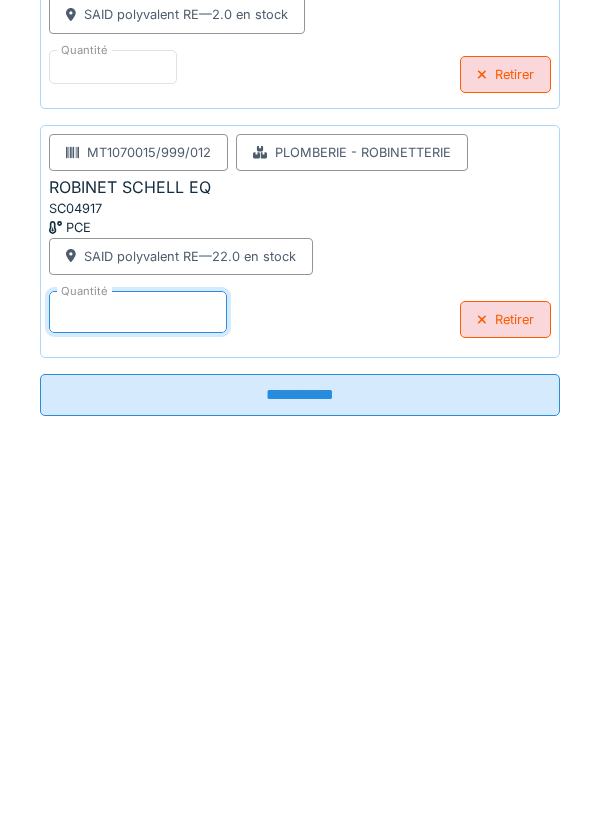 type on "*" 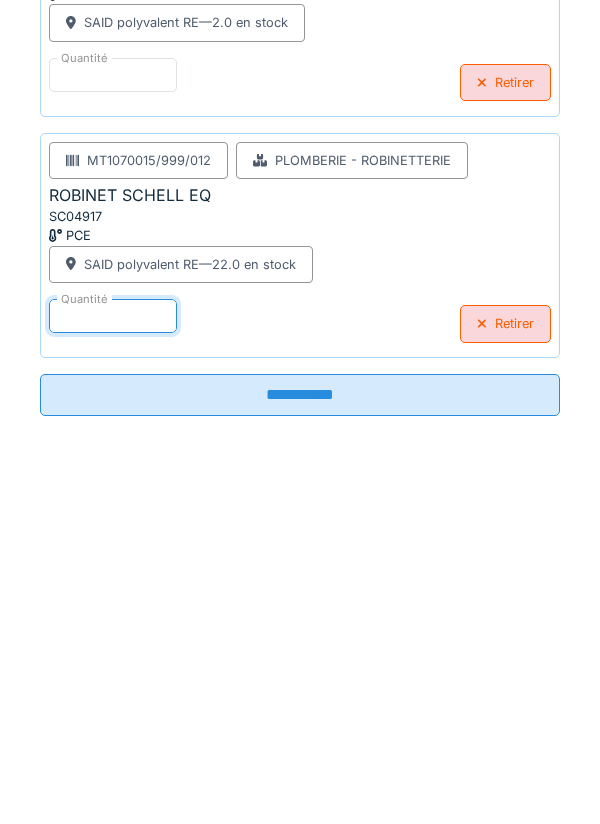 click on "**********" at bounding box center [300, 747] 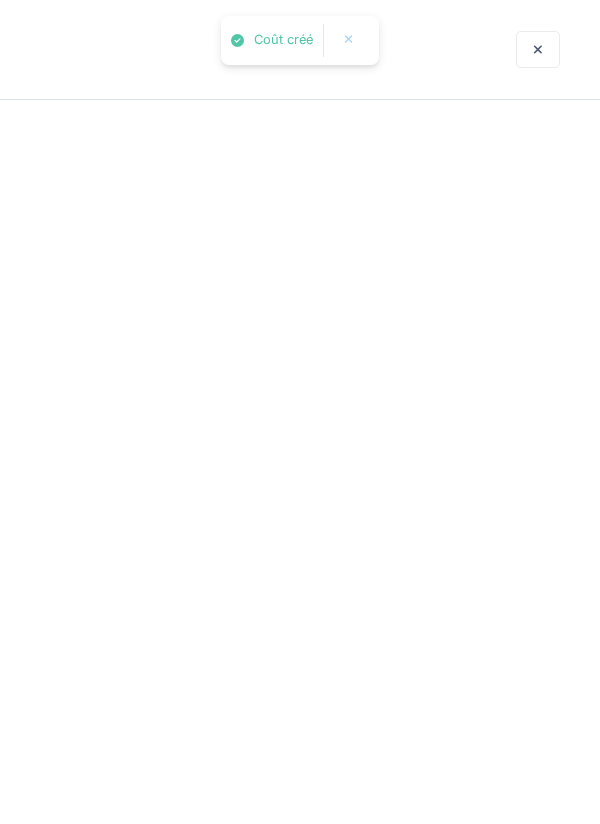 scroll, scrollTop: 0, scrollLeft: 0, axis: both 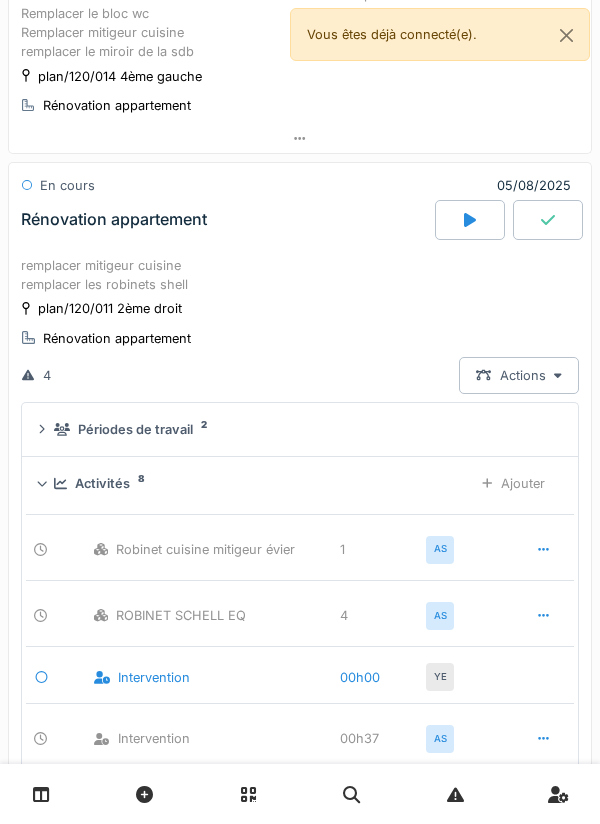 click 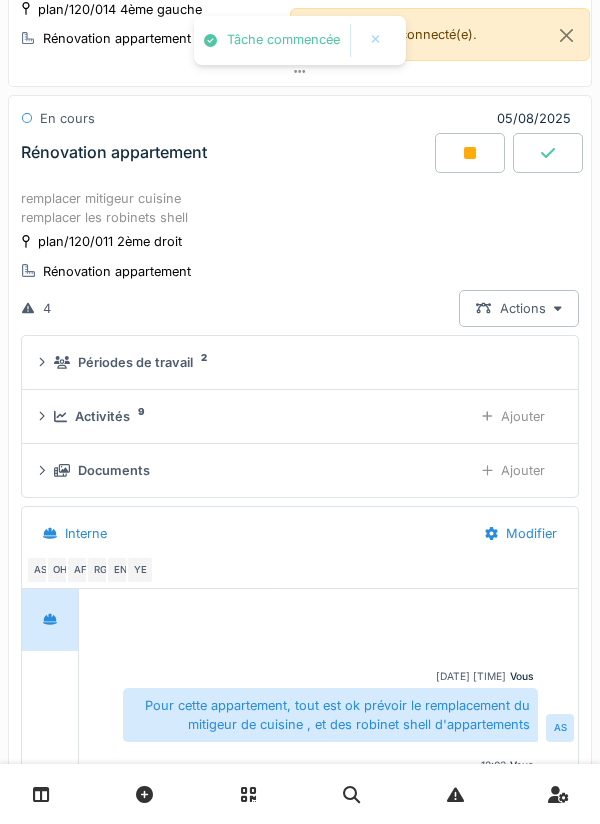scroll, scrollTop: 550, scrollLeft: 0, axis: vertical 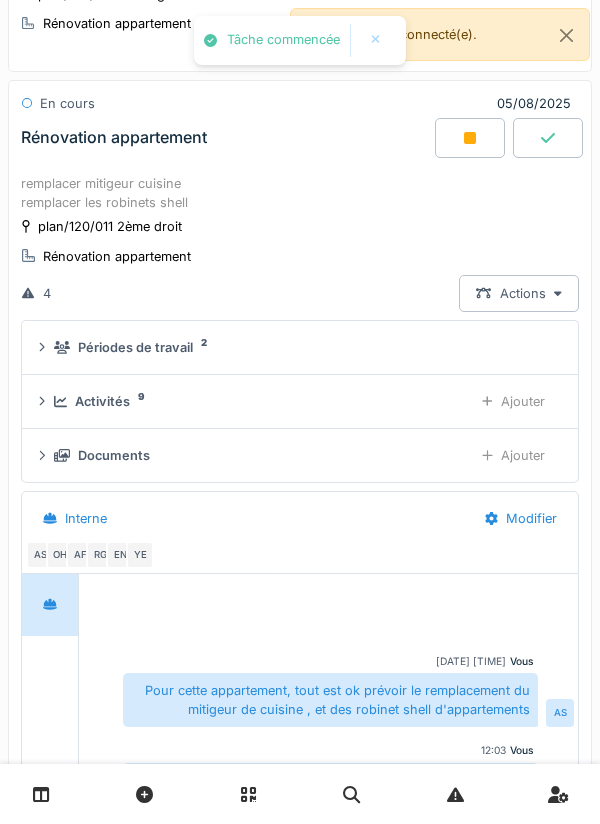click at bounding box center (470, 138) 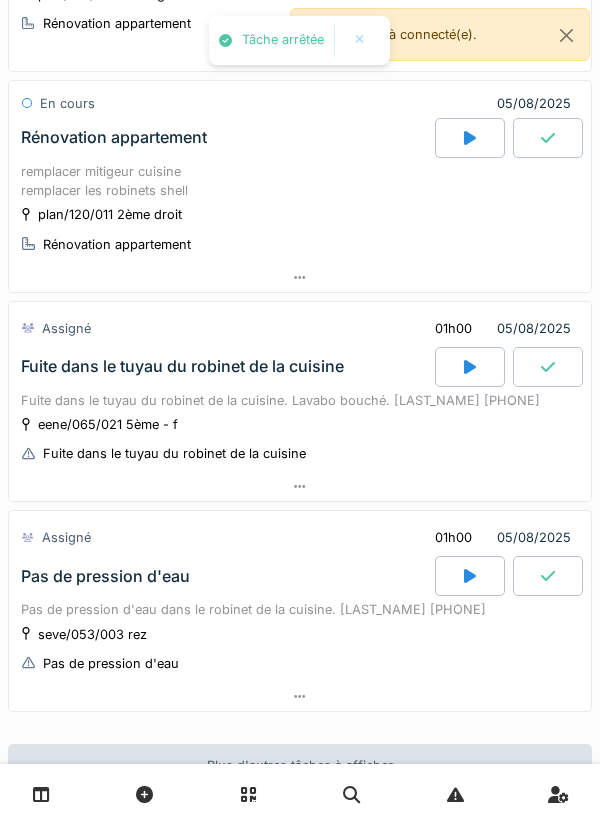 click at bounding box center (548, 138) 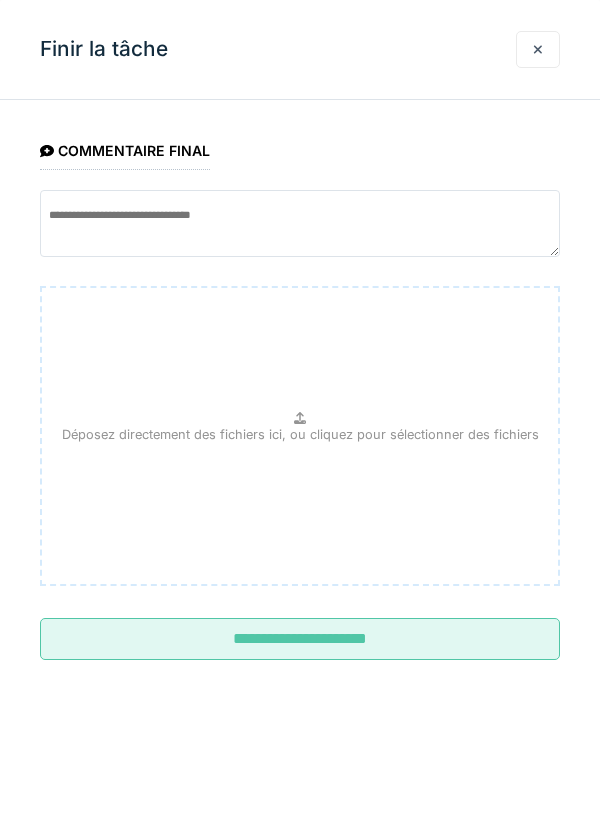 click on "**********" at bounding box center (300, 639) 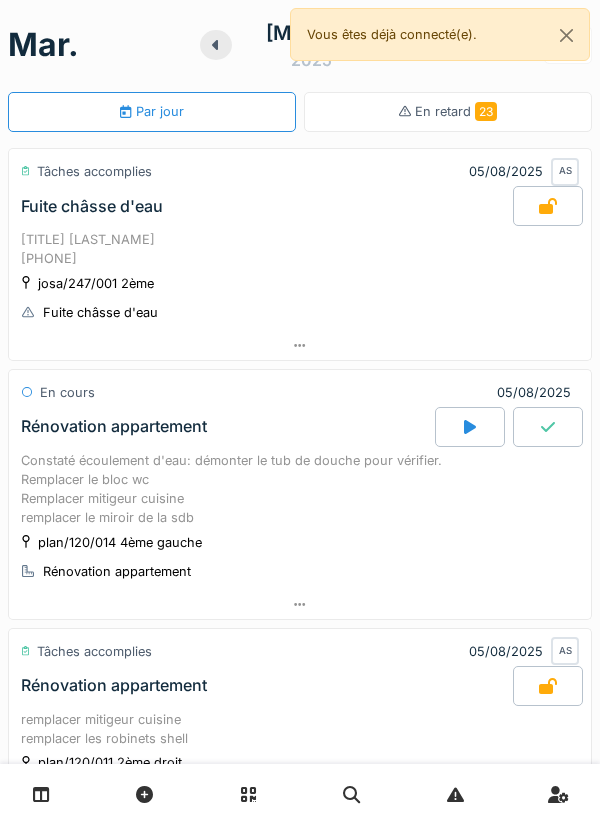 scroll, scrollTop: 0, scrollLeft: 0, axis: both 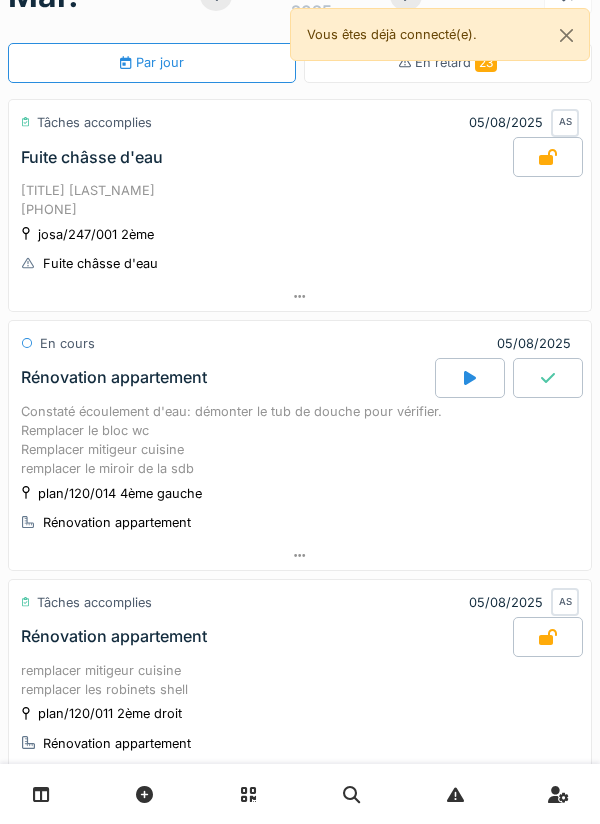 click on "Constaté écoulement d'eau: démonter le tub de douche pour vérifier.
Remplacer le bloc wc
Remplacer mitigeur cuisine
remplacer le miroir de la sdb" at bounding box center [300, 440] 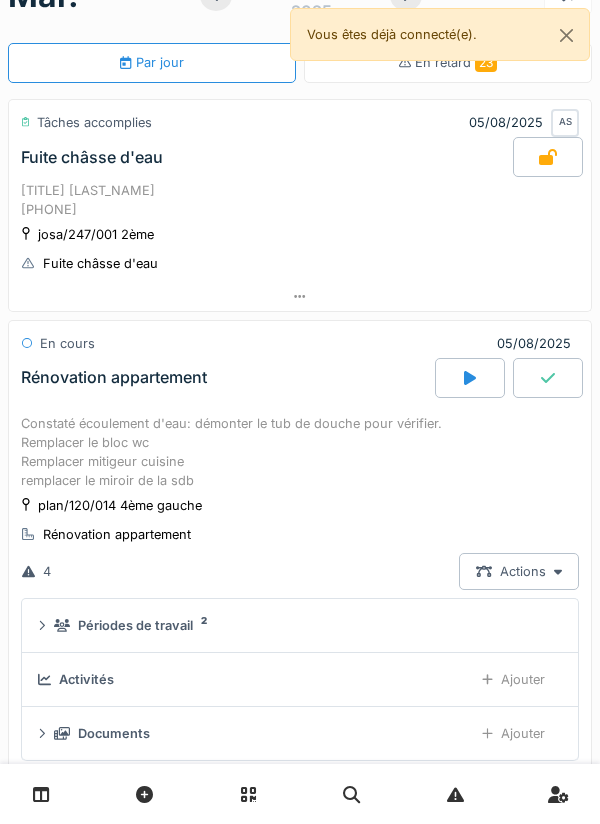 scroll, scrollTop: 212, scrollLeft: 0, axis: vertical 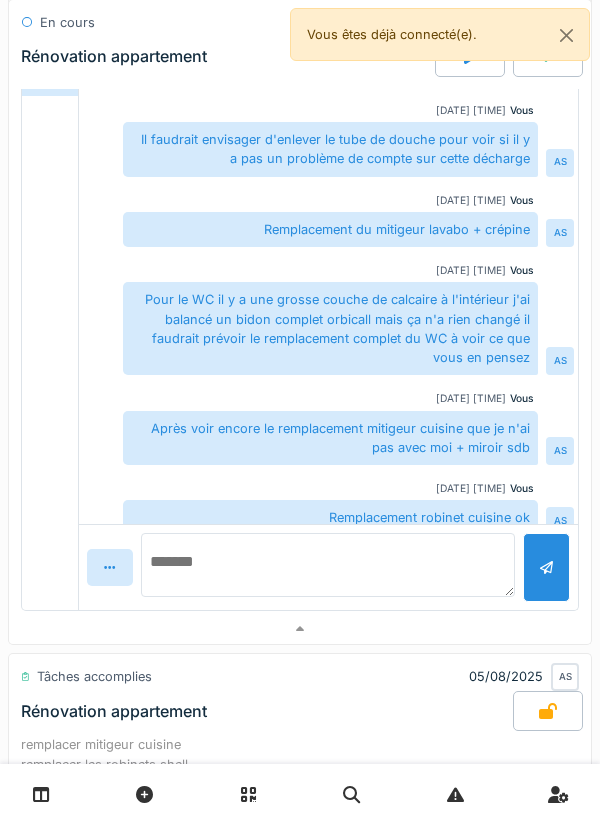 click at bounding box center [328, 565] 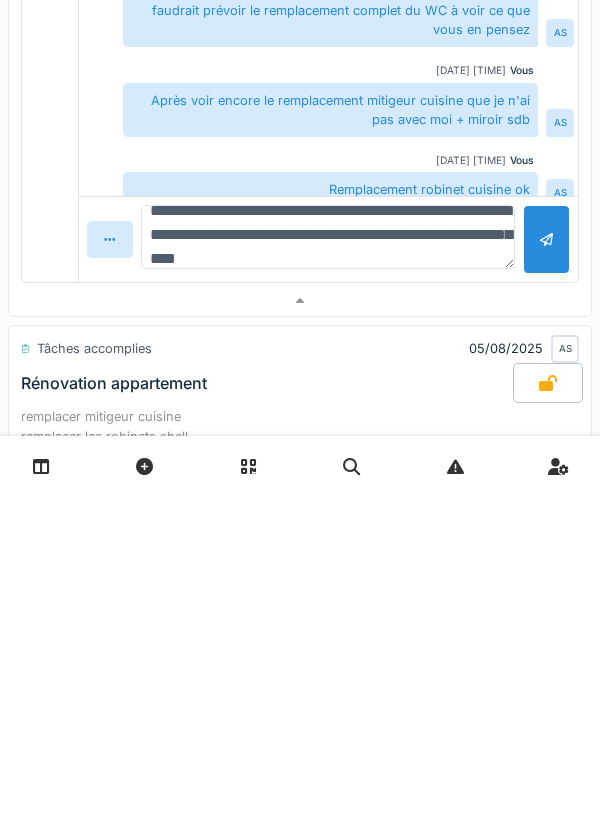 scroll, scrollTop: 47, scrollLeft: 0, axis: vertical 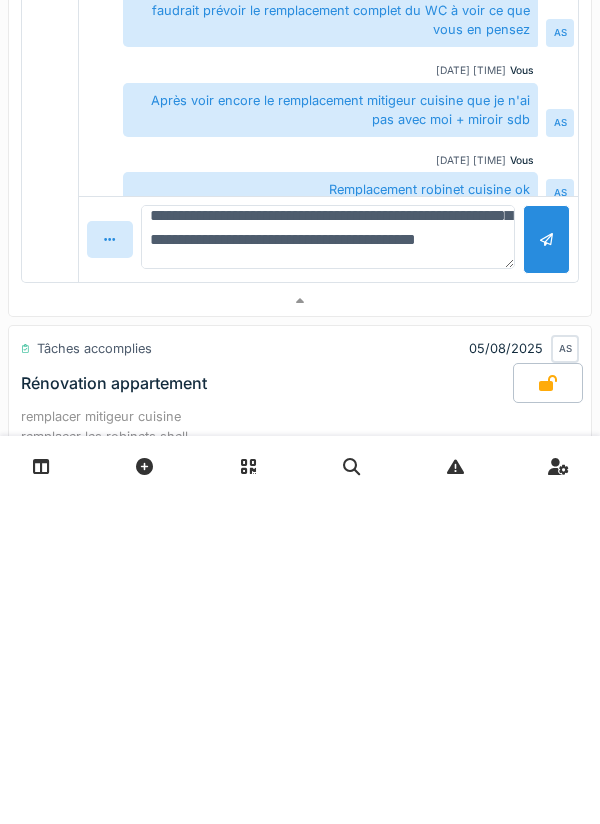 click on "**********" at bounding box center (328, 565) 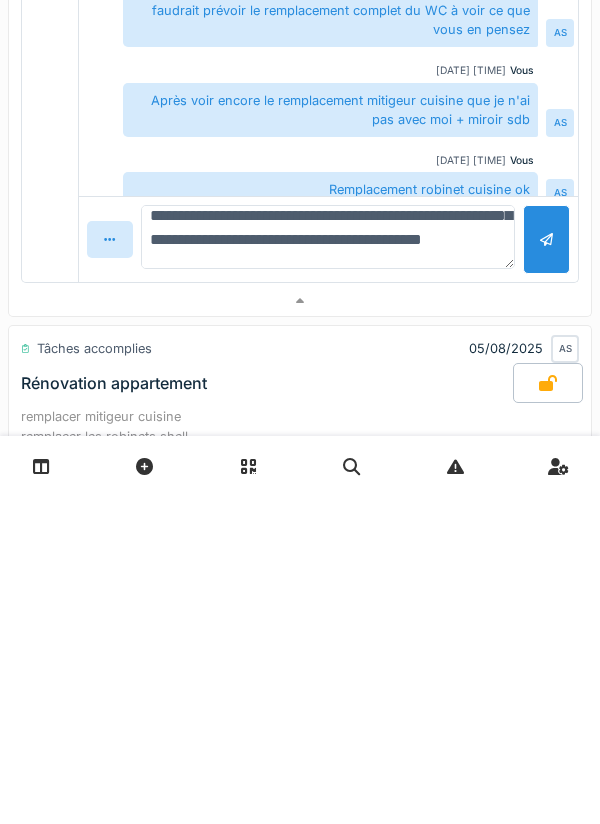click on "**********" at bounding box center (328, 565) 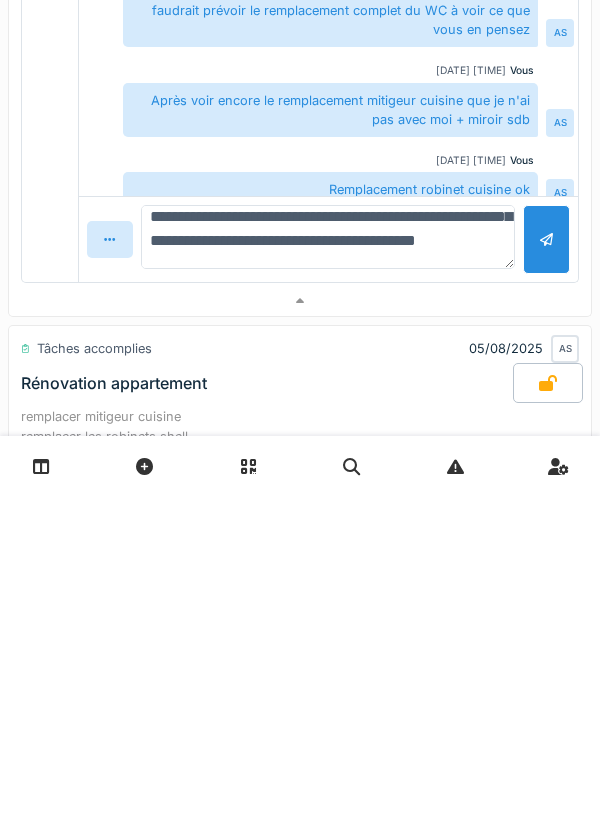 type on "**********" 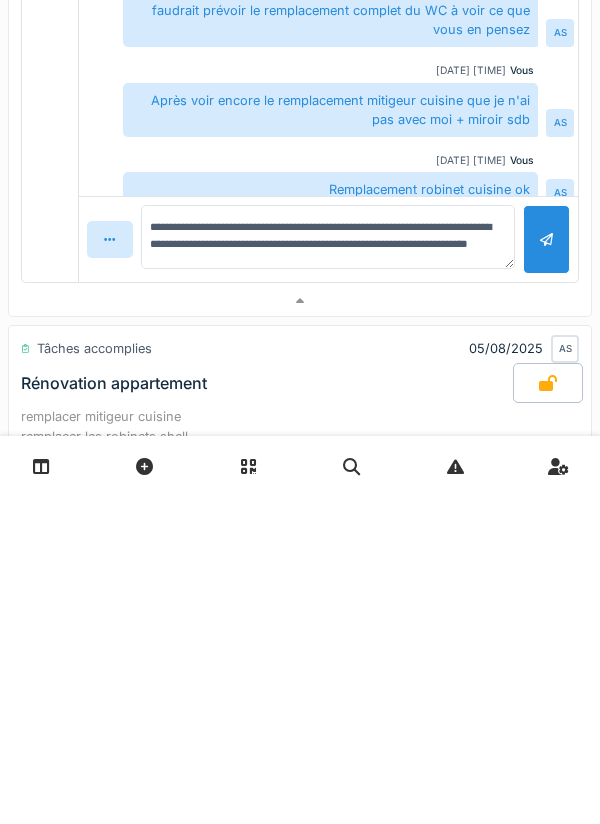 click at bounding box center (546, 567) 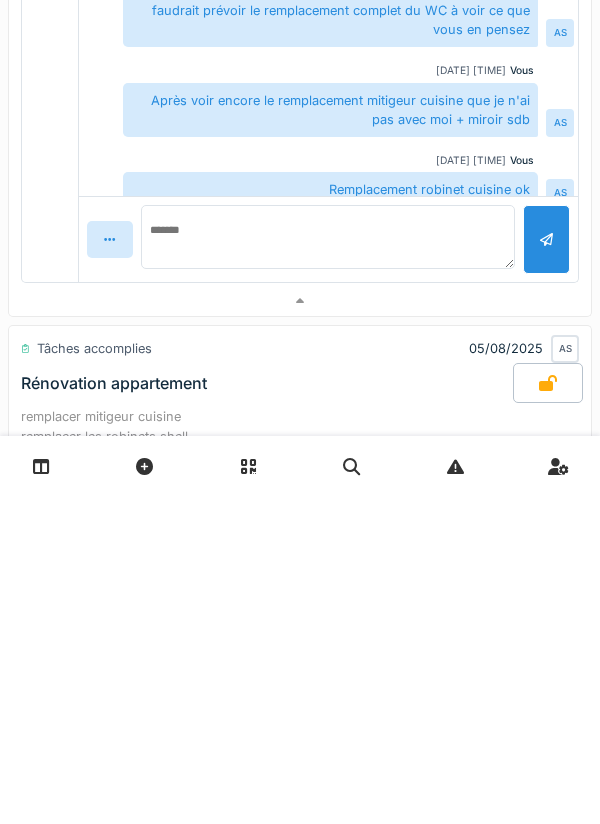 scroll, scrollTop: 0, scrollLeft: 0, axis: both 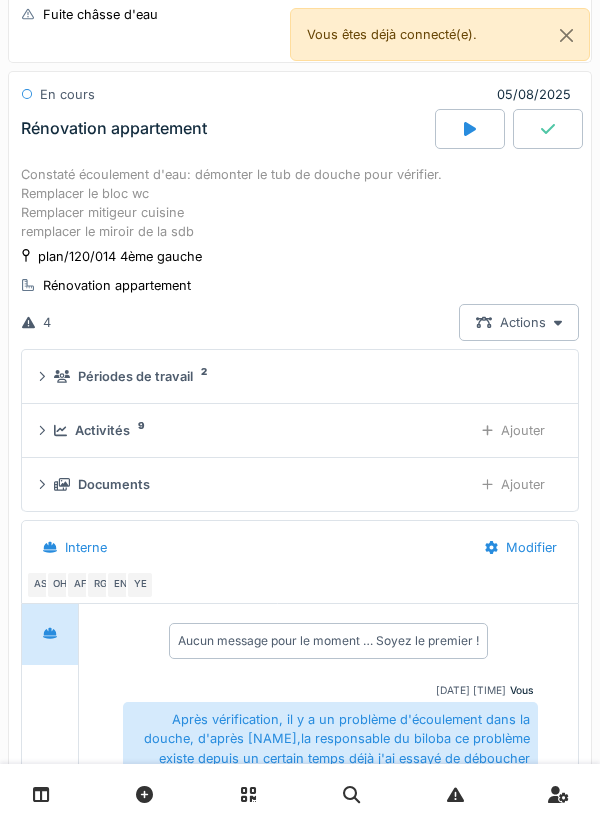 click on "Ajouter" at bounding box center [513, 484] 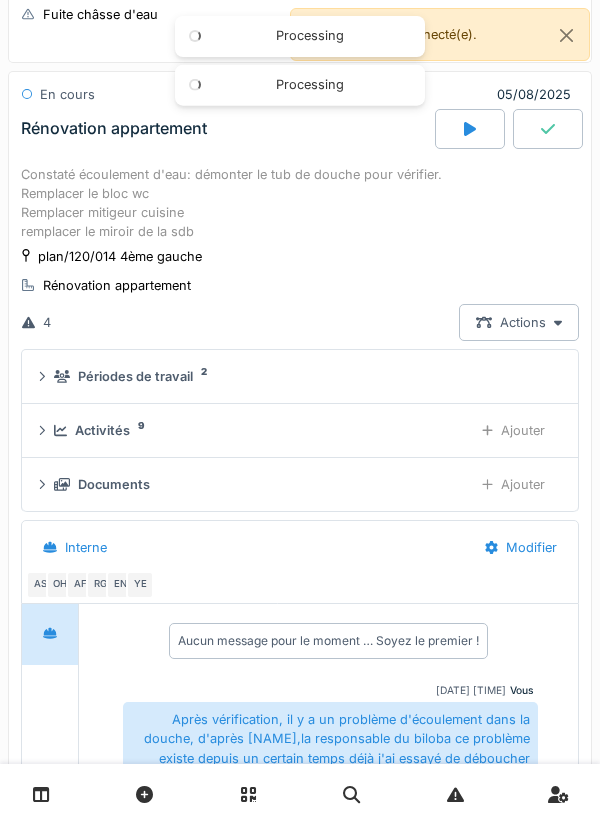 click at bounding box center (328, 1144) 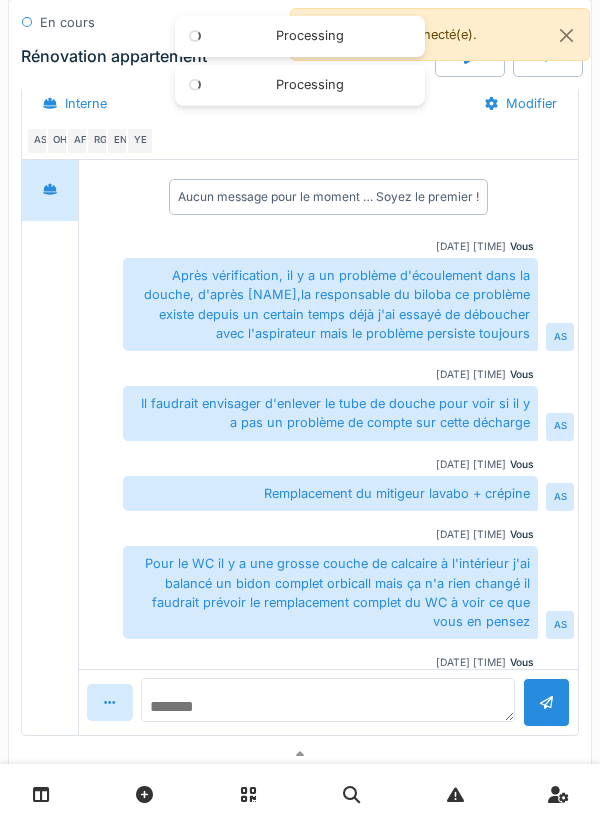 scroll, scrollTop: 247, scrollLeft: 0, axis: vertical 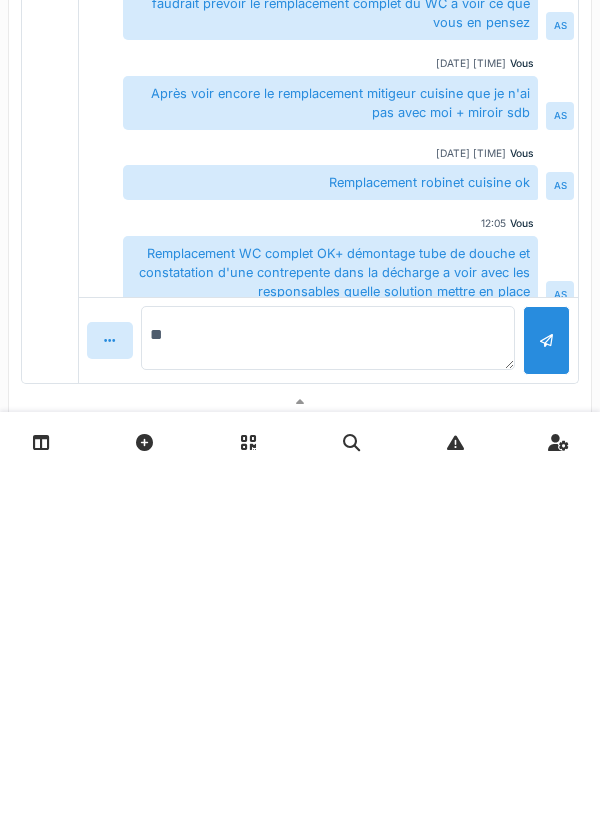 type on "*" 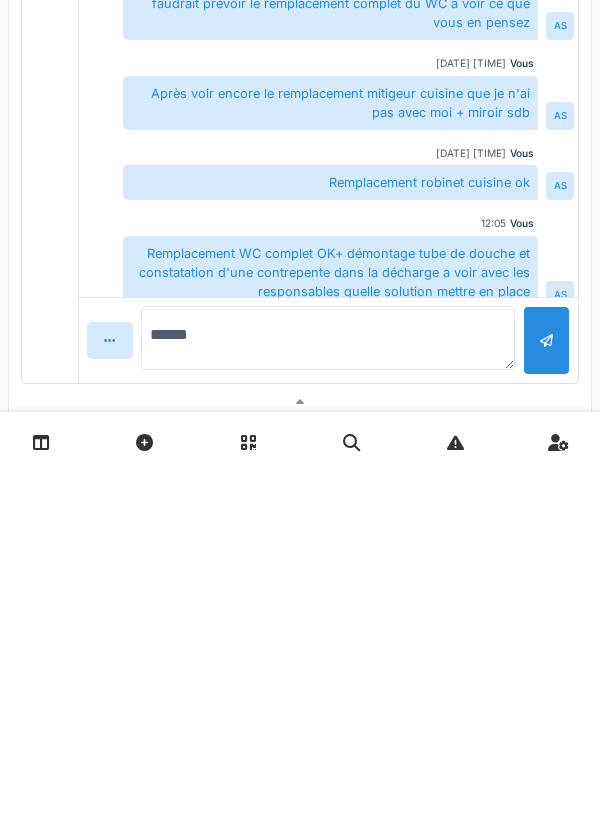 type on "*******" 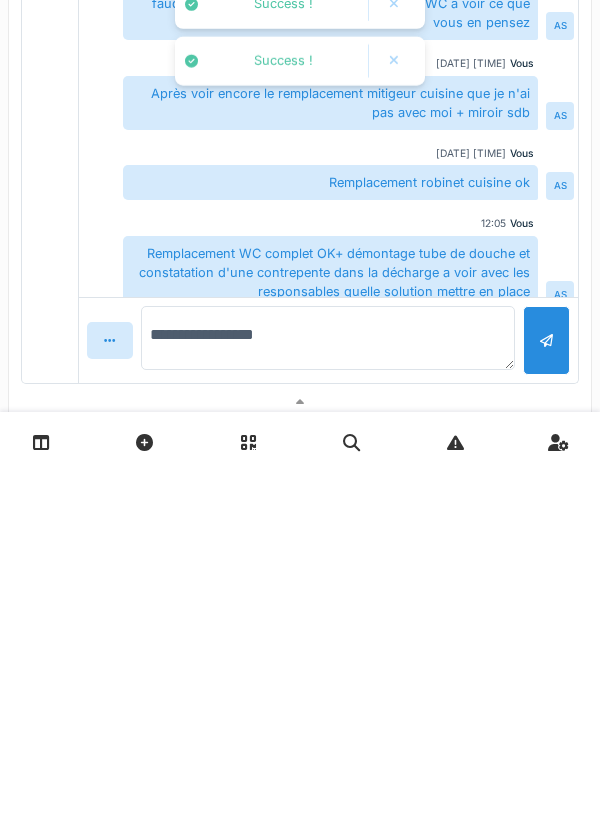 type on "**********" 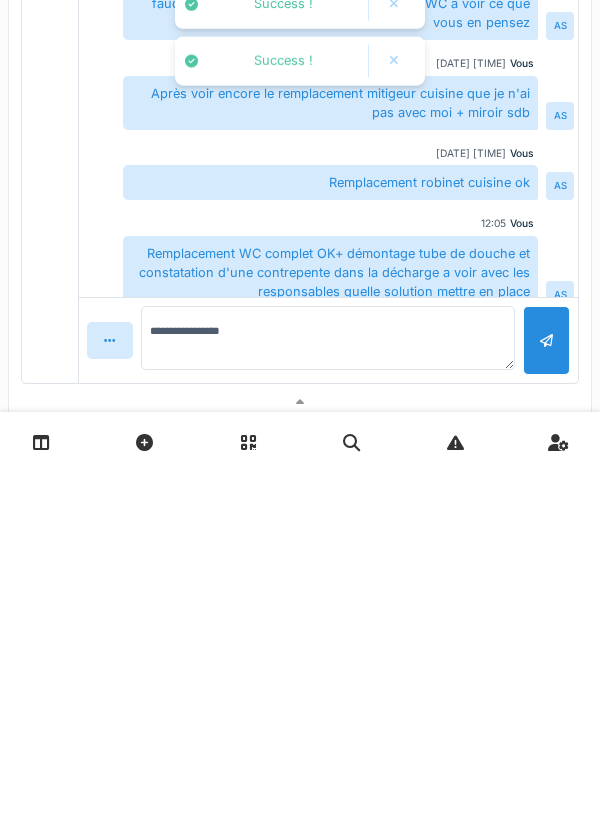 click at bounding box center [546, 692] 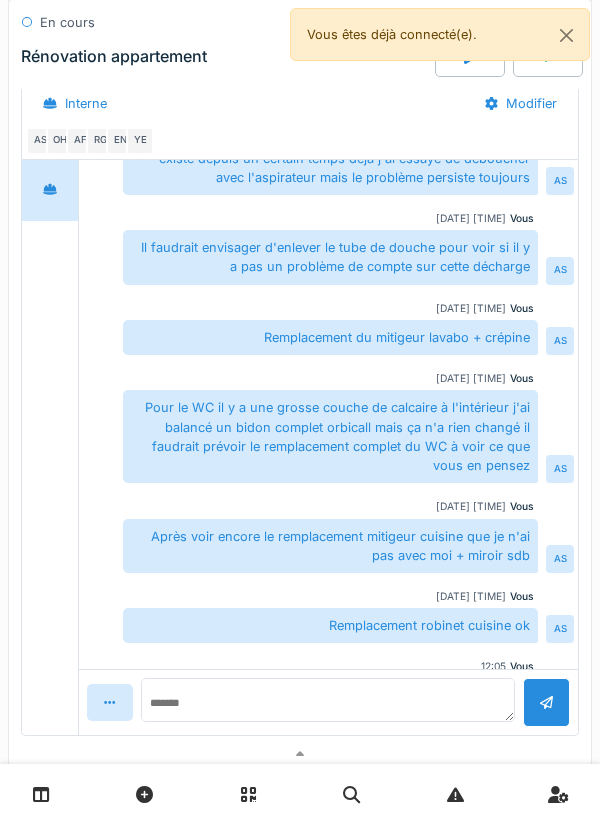 scroll, scrollTop: 0, scrollLeft: 0, axis: both 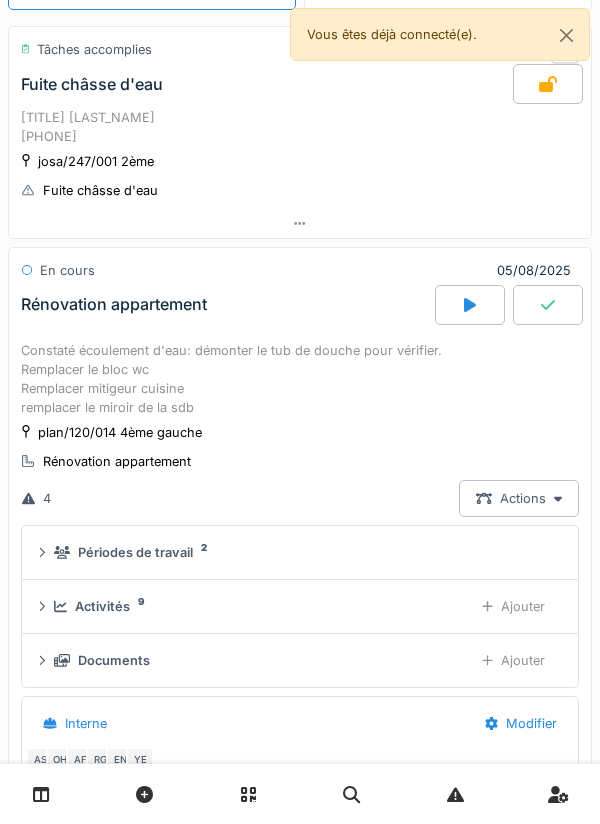 click on "Ajouter" at bounding box center [513, 660] 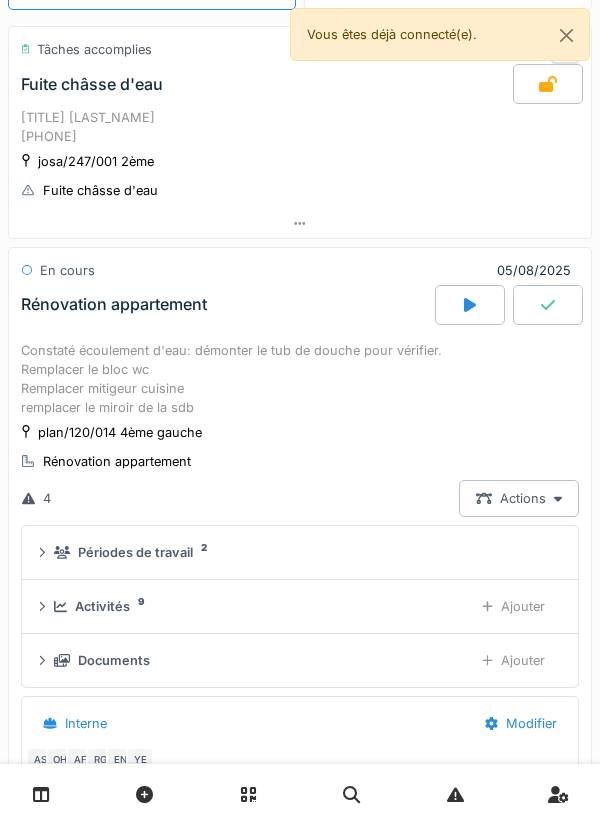 click on "Ajouter" at bounding box center (513, 606) 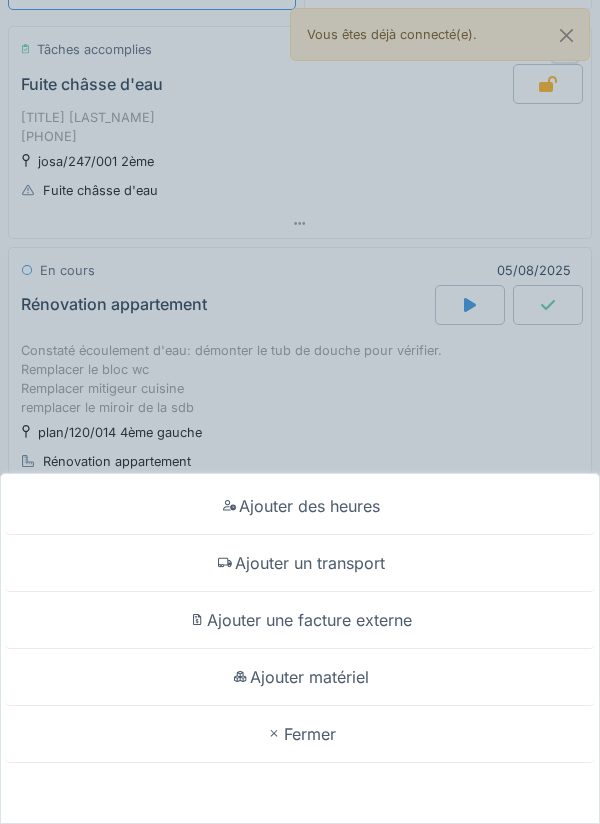 click on "Ajouter matériel" at bounding box center [300, 677] 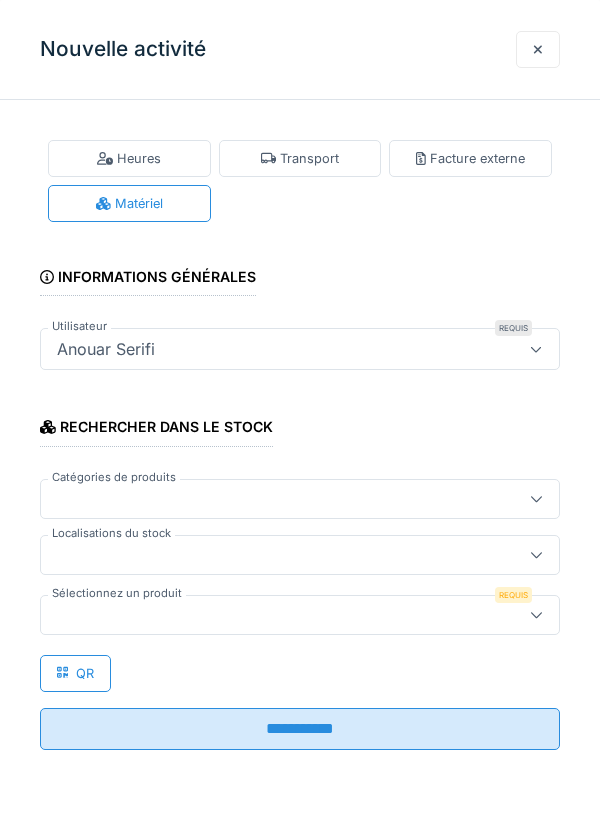 click at bounding box center [274, 555] 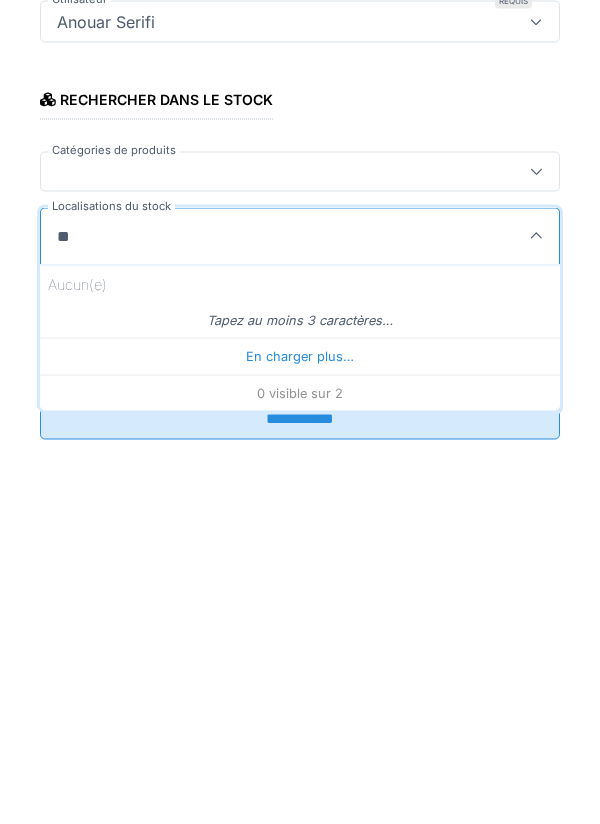 type on "***" 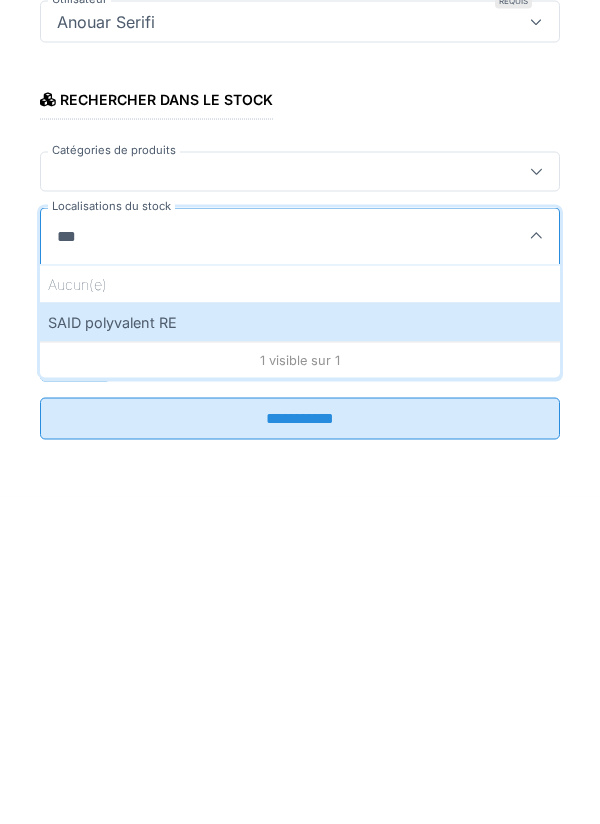 click on "SAID polyvalent RE" at bounding box center [300, 649] 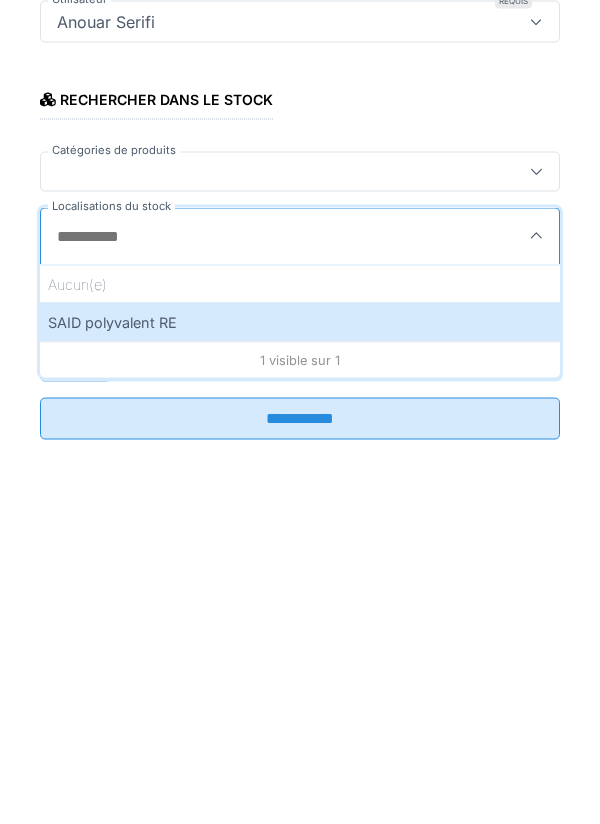 type on "***" 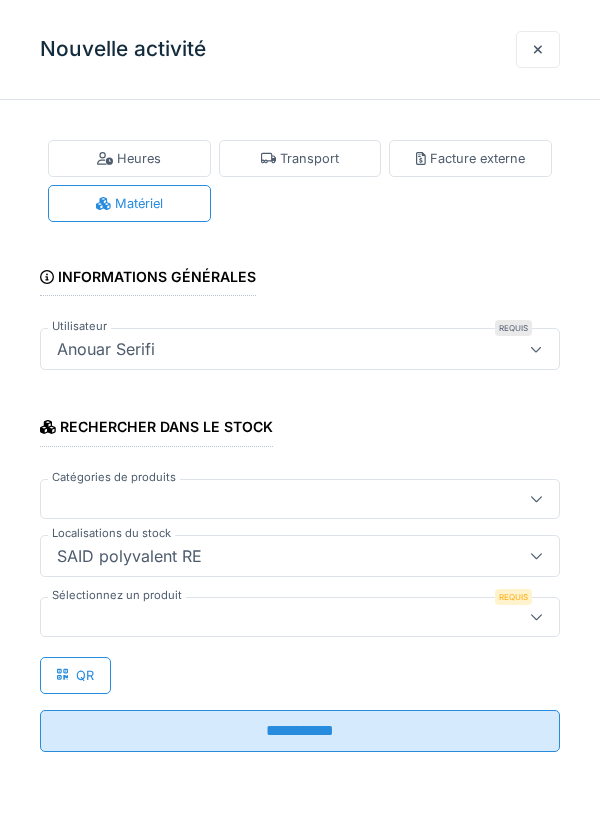 click at bounding box center [274, 617] 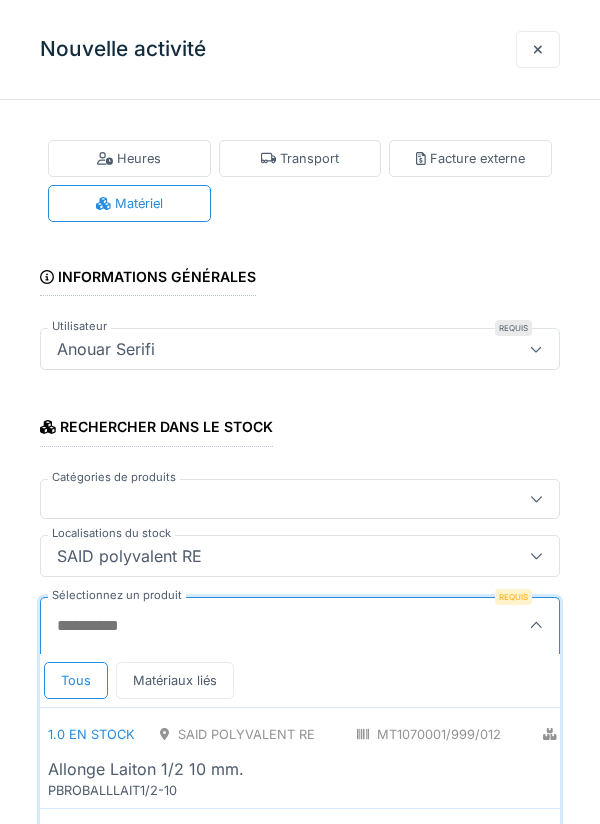 scroll, scrollTop: 1, scrollLeft: 0, axis: vertical 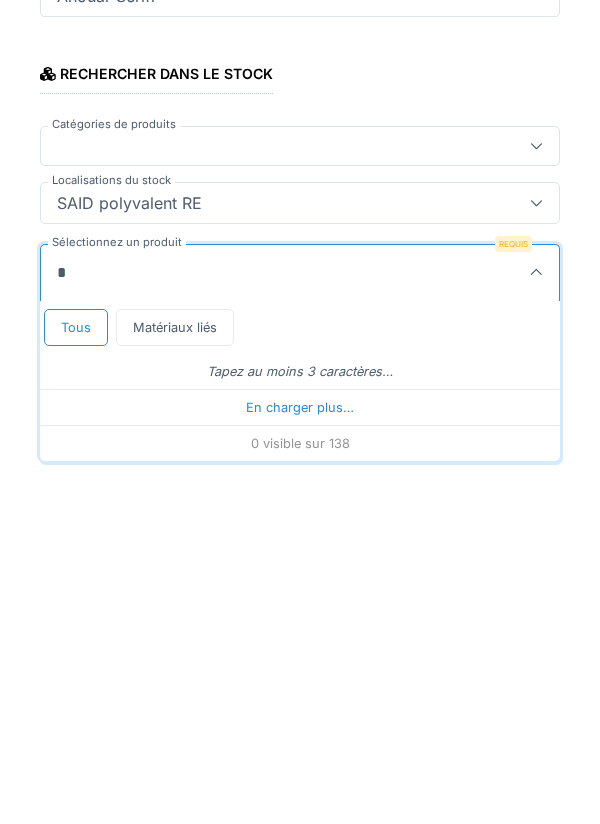 type on "**" 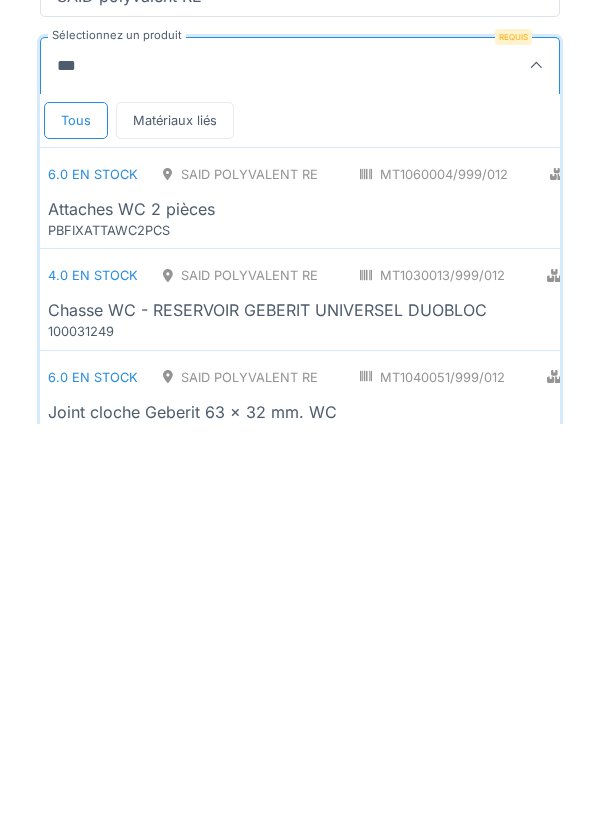 scroll, scrollTop: 165, scrollLeft: 0, axis: vertical 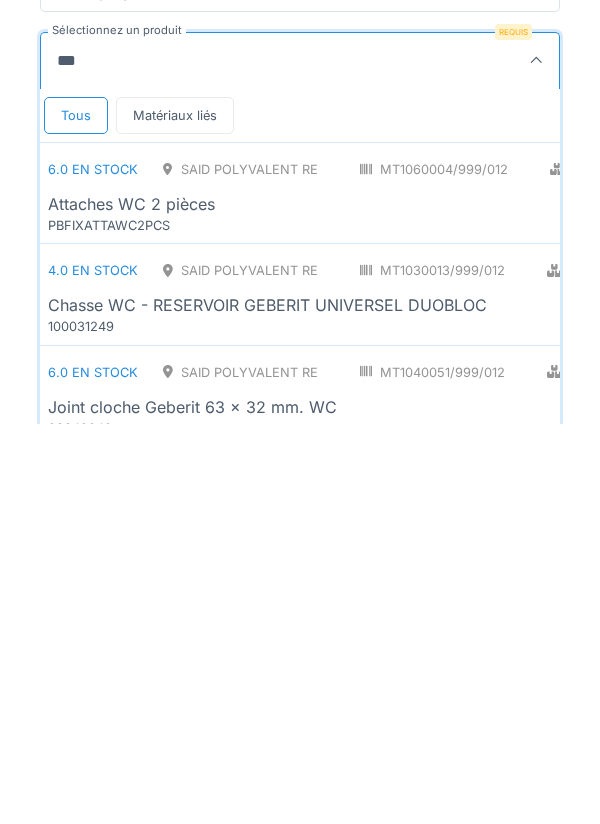 click on "Attaches WC 2 pièces" at bounding box center (439, 604) 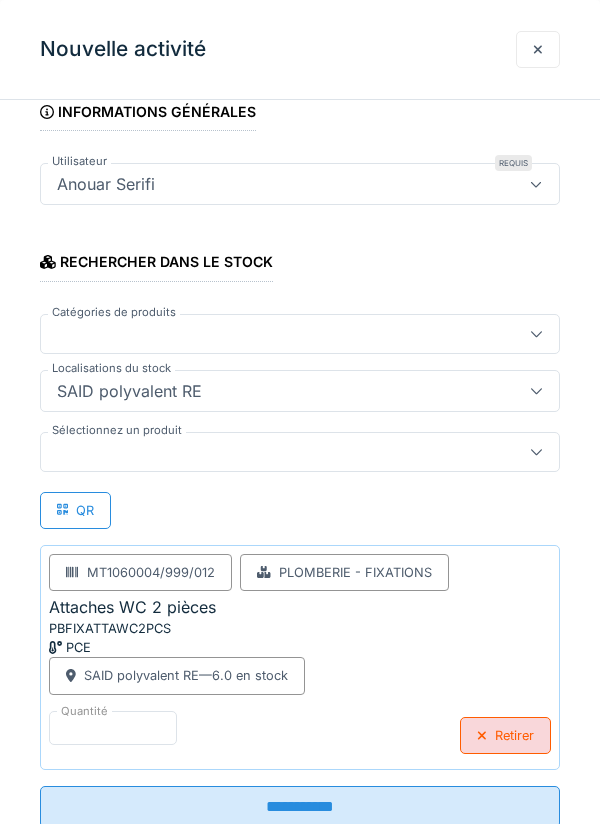 click at bounding box center [300, 452] 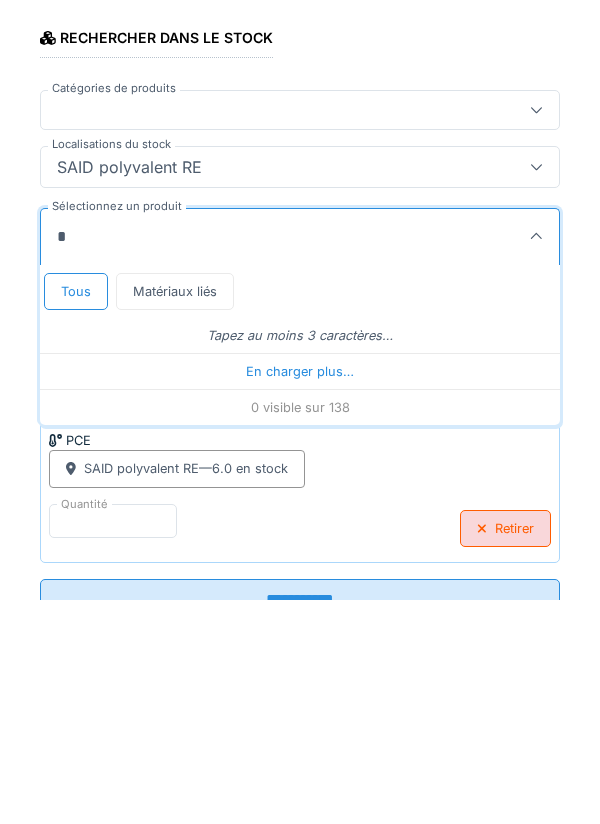 type on "**" 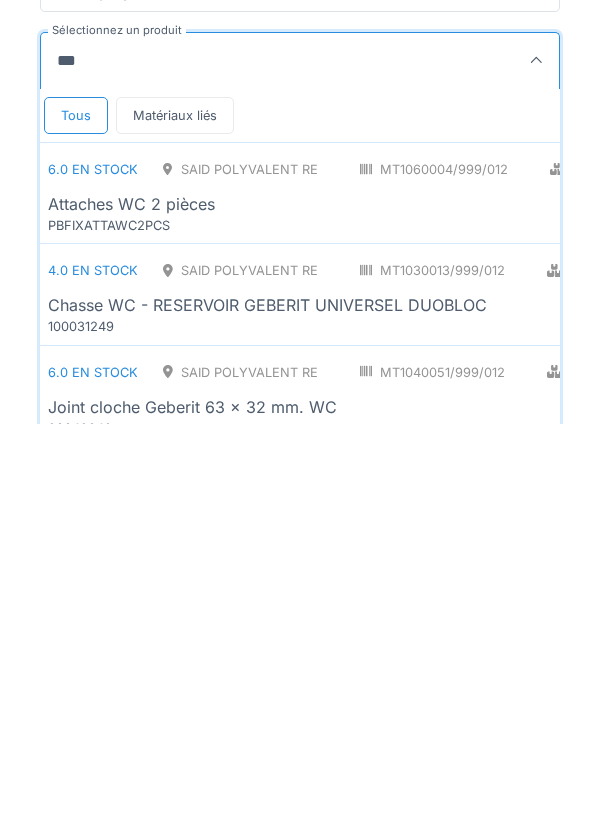 scroll, scrollTop: 205, scrollLeft: 0, axis: vertical 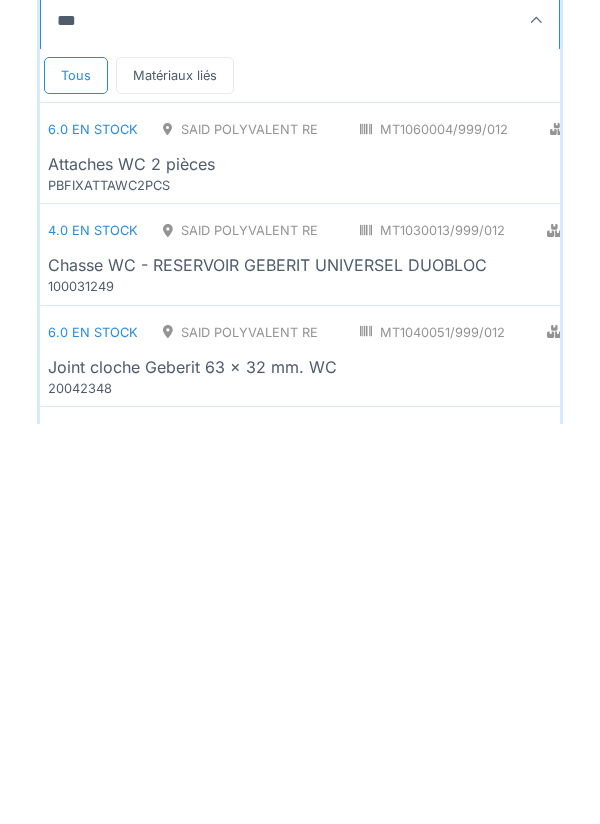 click on "Chasse WC - RESERVOIR GEBERIT UNIVERSEL DUOBLOC" at bounding box center (267, 665) 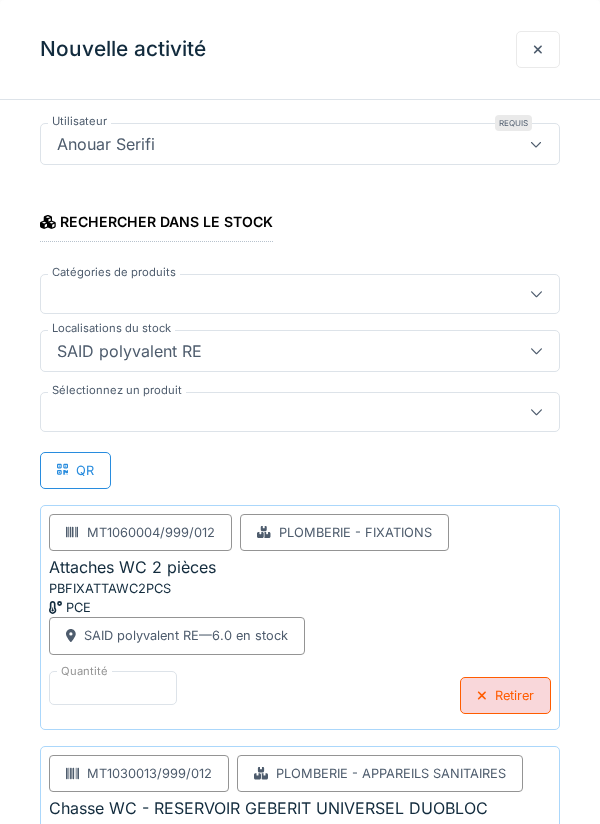 click at bounding box center (300, 412) 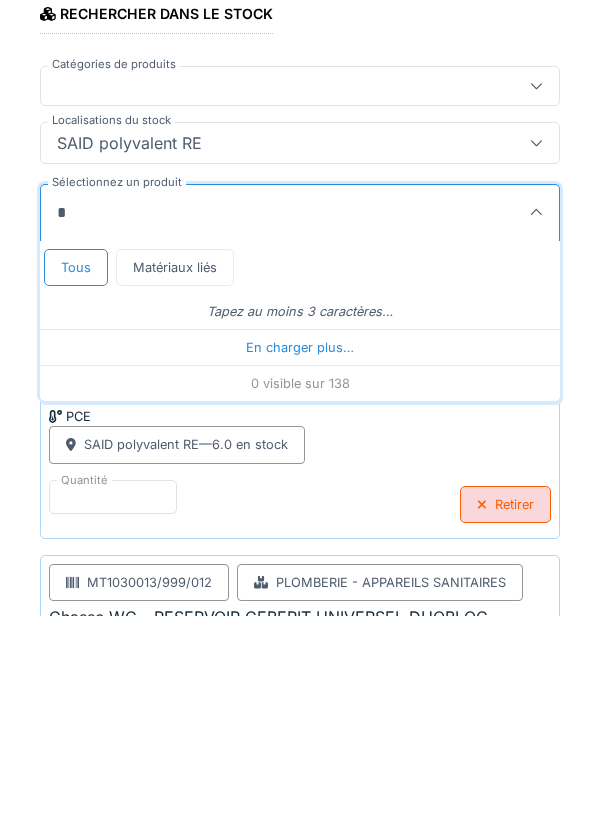 type on "**" 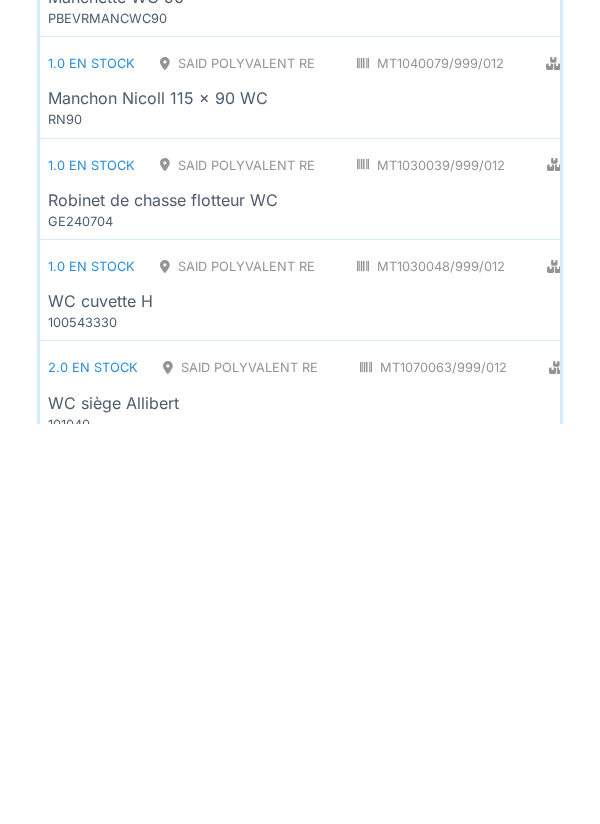 scroll, scrollTop: 730, scrollLeft: 0, axis: vertical 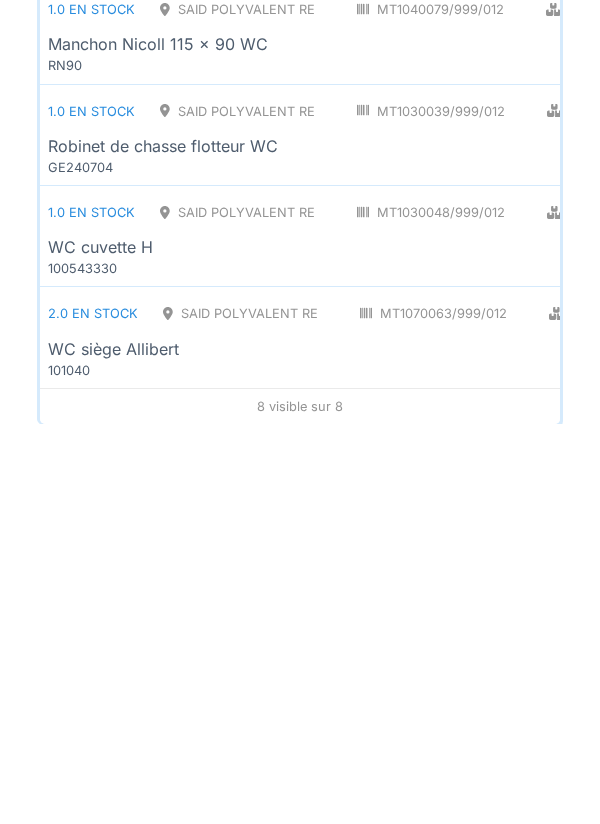 click on "MT1030048/999/012" at bounding box center [431, 612] 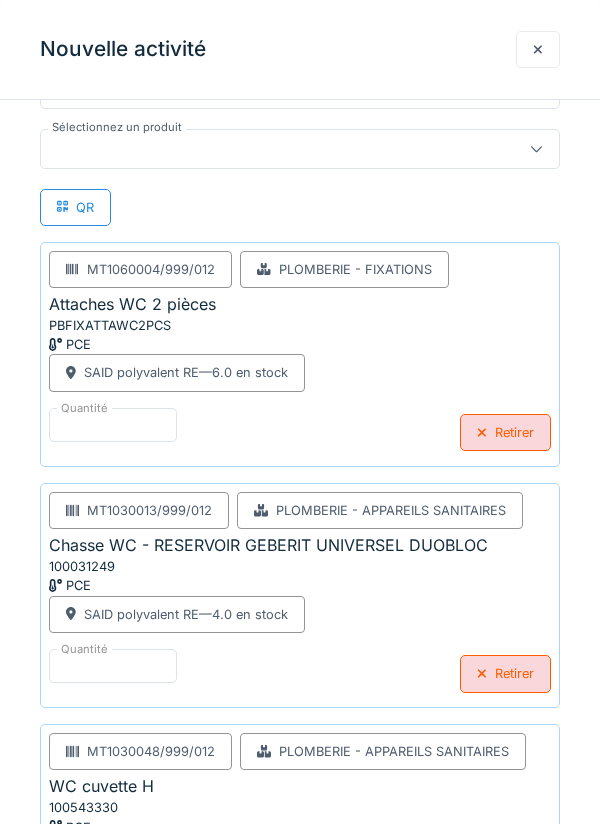 scroll, scrollTop: 445, scrollLeft: 0, axis: vertical 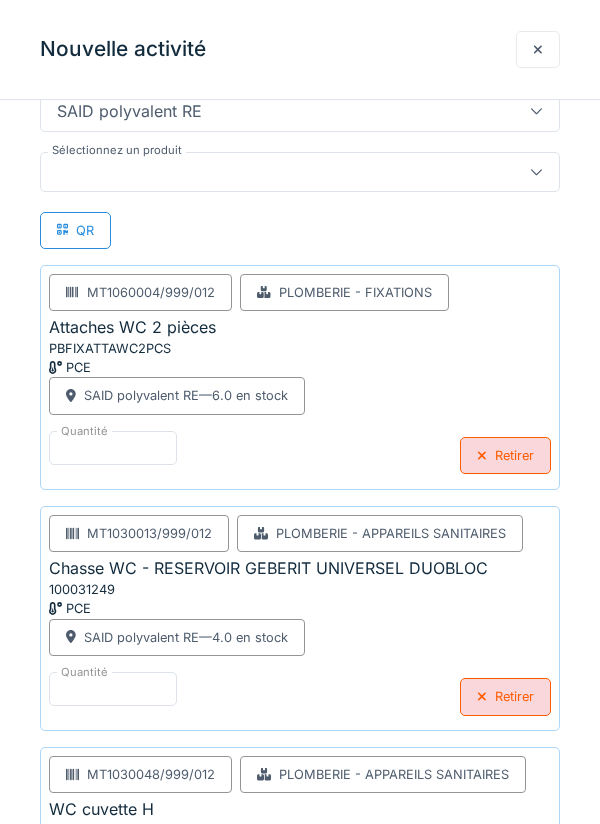 click at bounding box center [300, 172] 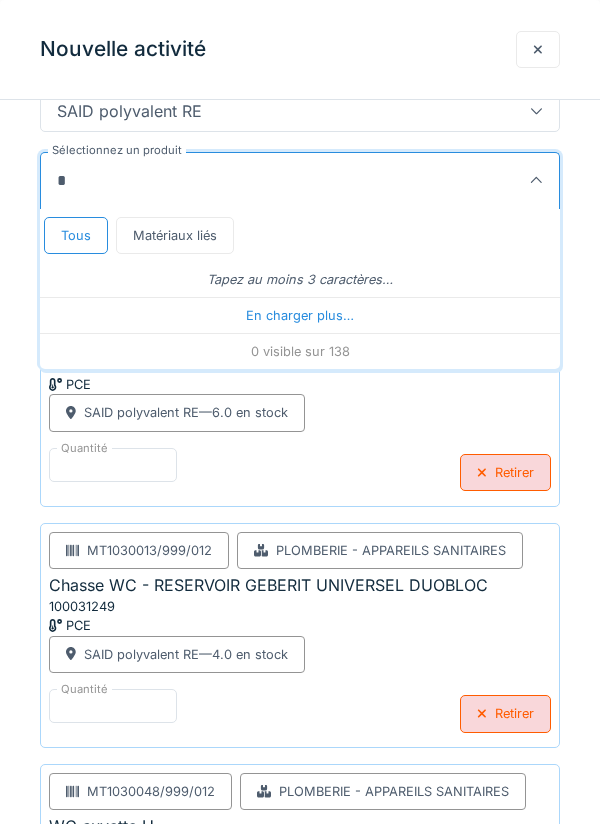 type on "**" 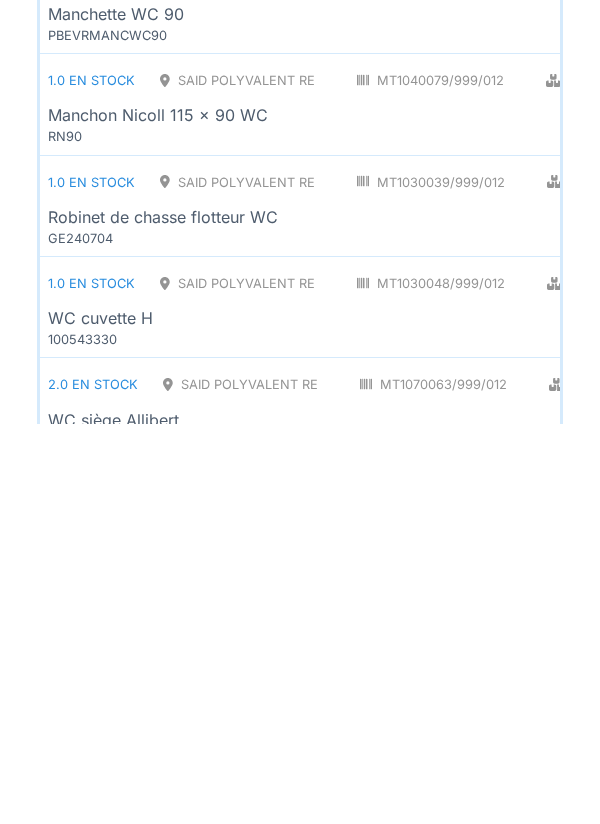 scroll, scrollTop: 730, scrollLeft: 0, axis: vertical 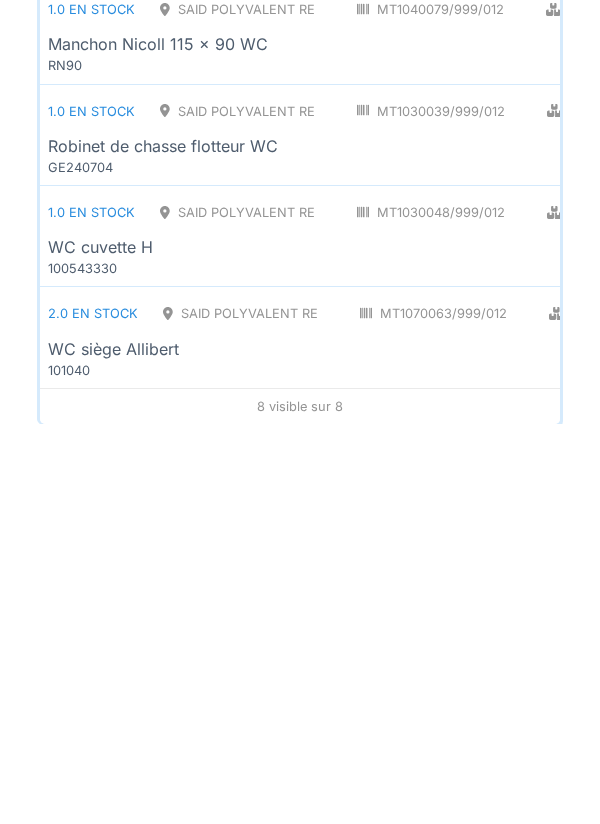 click on "101040" at bounding box center [168, 770] 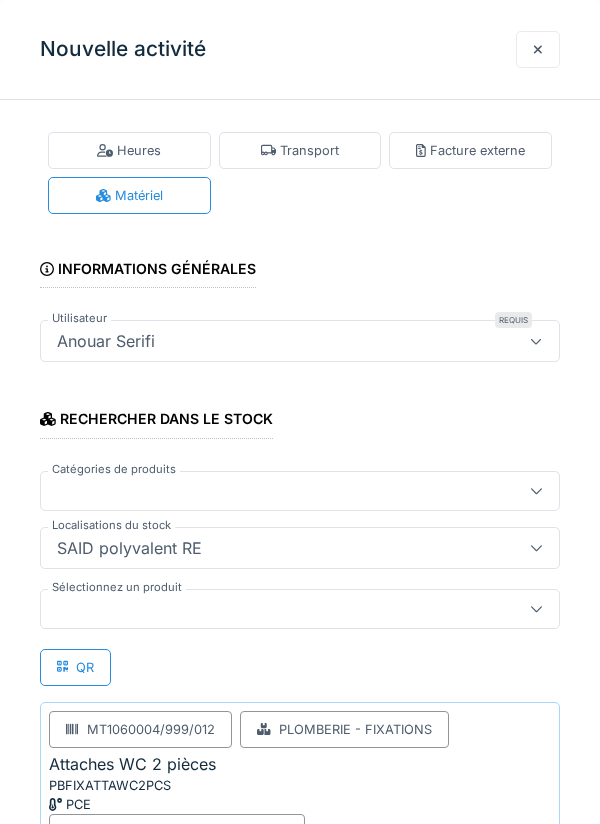 scroll, scrollTop: 0, scrollLeft: 0, axis: both 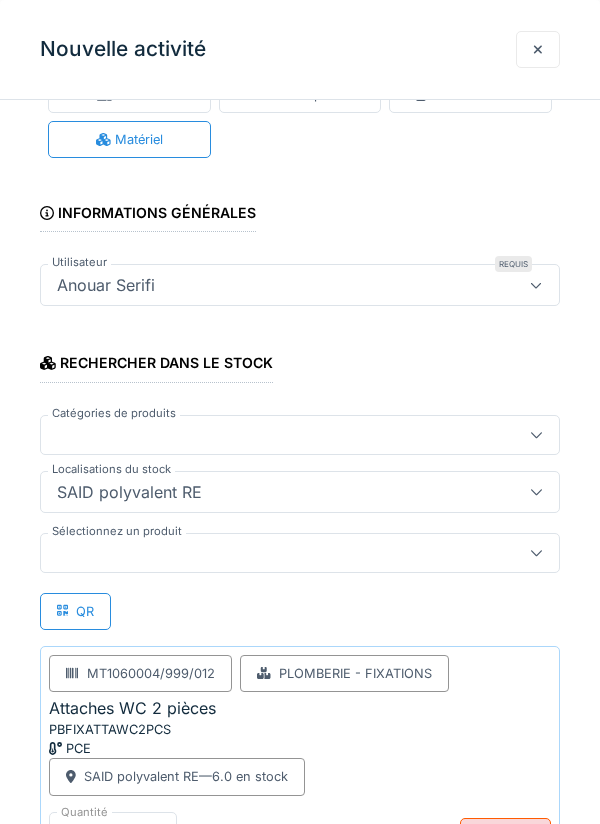 click at bounding box center [274, 553] 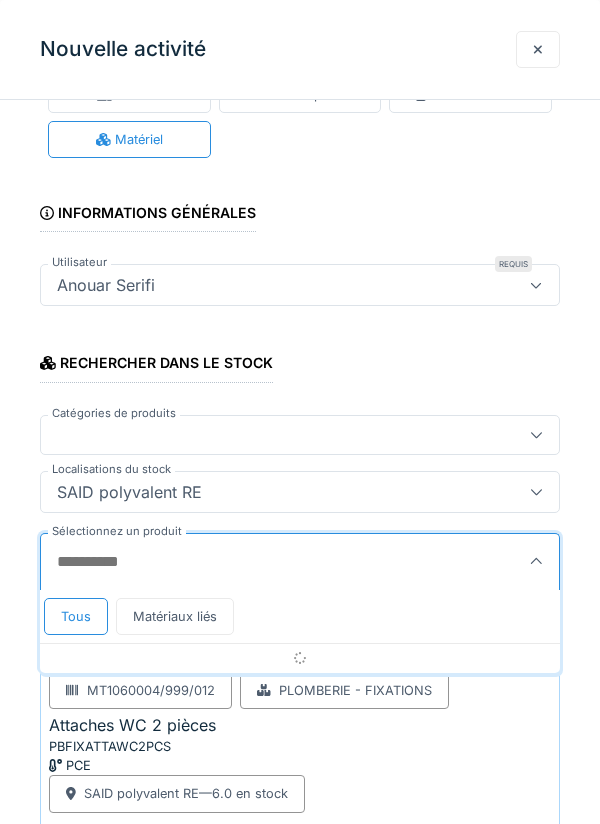 scroll, scrollTop: 145, scrollLeft: 0, axis: vertical 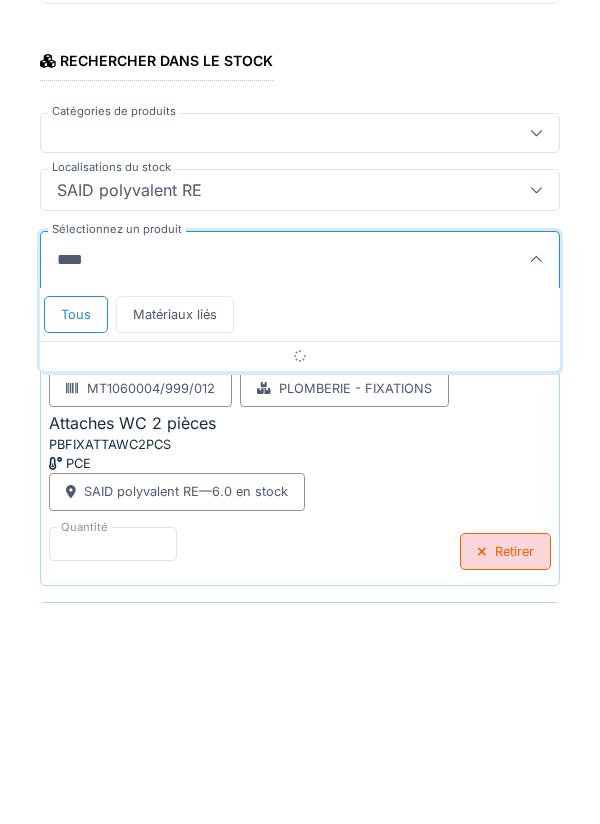 type on "****" 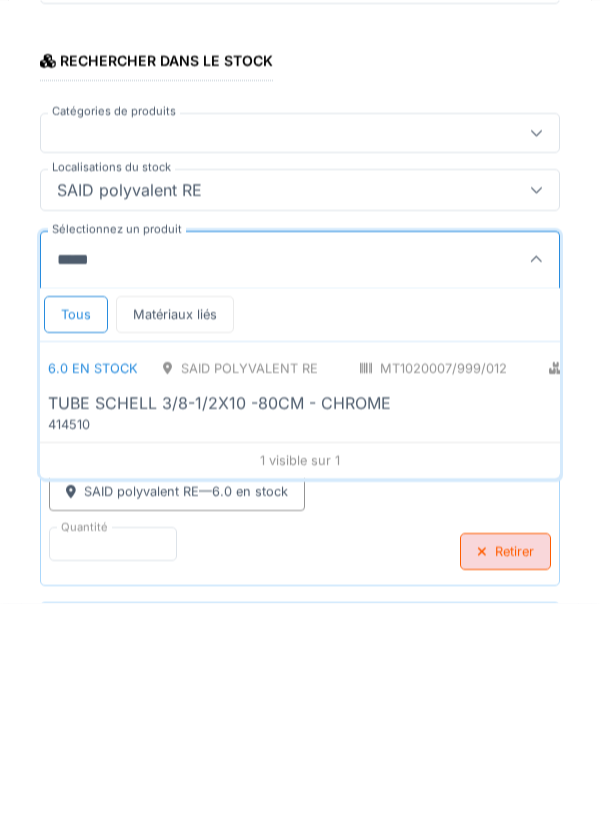 click on "TUBE SCHELL 3/8-1/2X10 -80CM - CHROME" at bounding box center [219, 624] 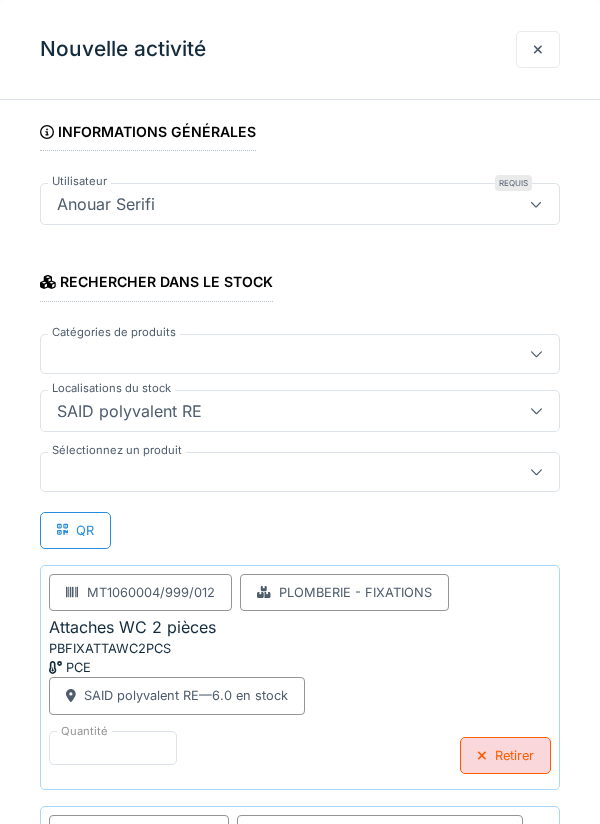 click at bounding box center [274, 472] 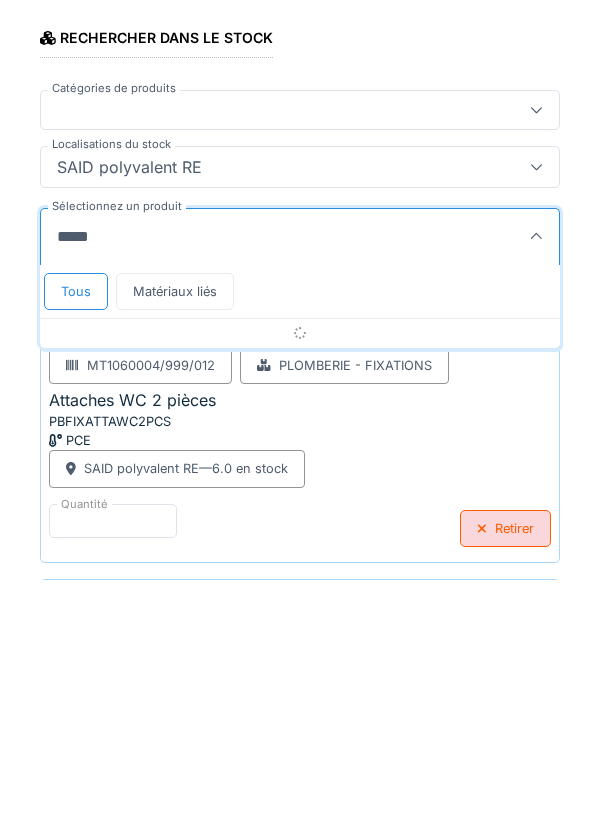 type on "******" 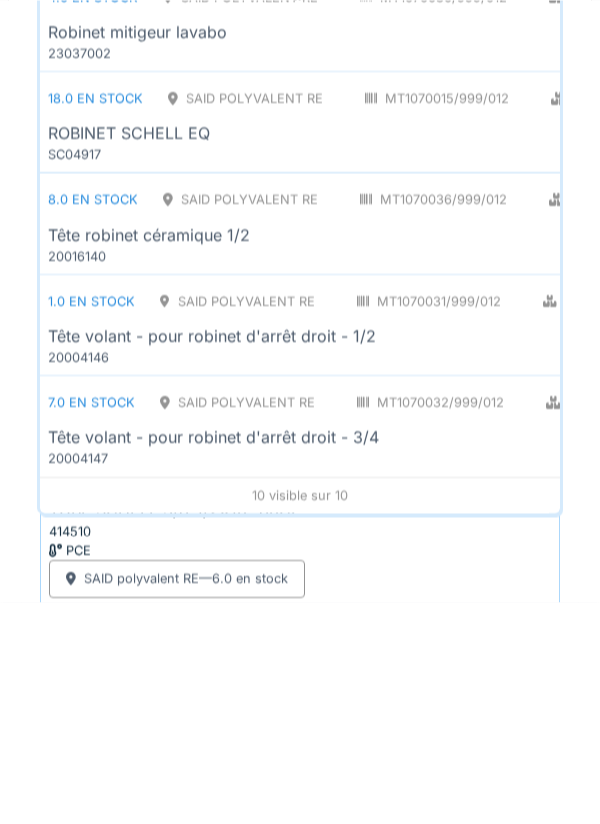 scroll, scrollTop: 1072, scrollLeft: 0, axis: vertical 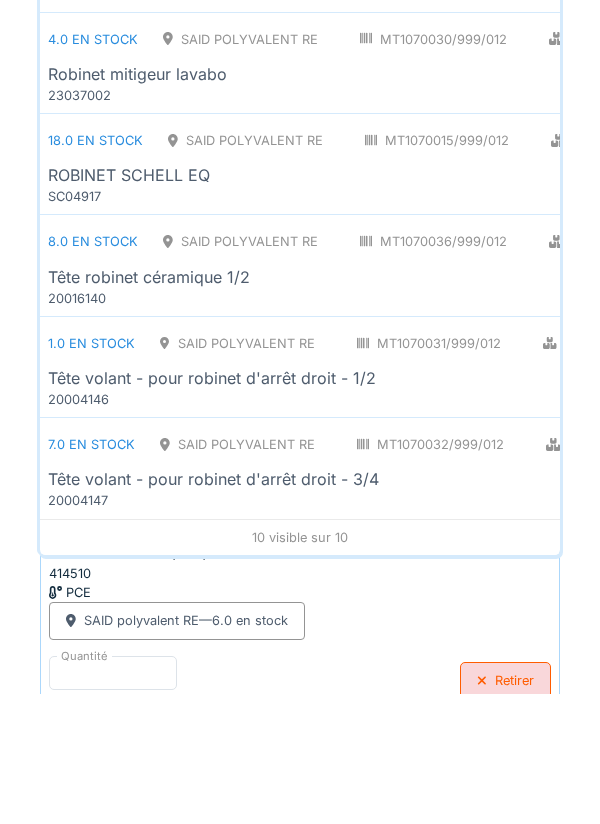 click on "18.0 en stock SAID polyvalent RE MT1070015/999/012 Plomberie - Robinetterie PCE ROBINET SCHELL EQ SC04917" at bounding box center [451, 294] 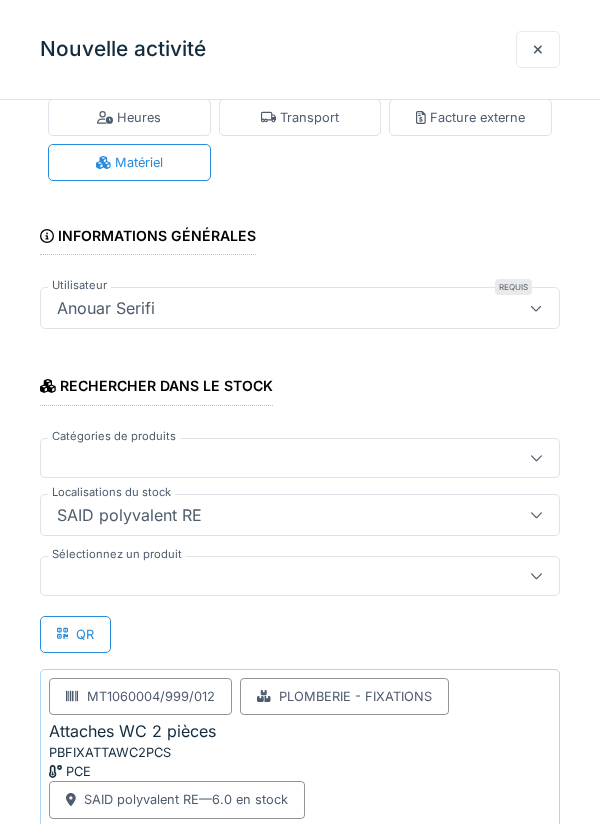 click at bounding box center (300, 576) 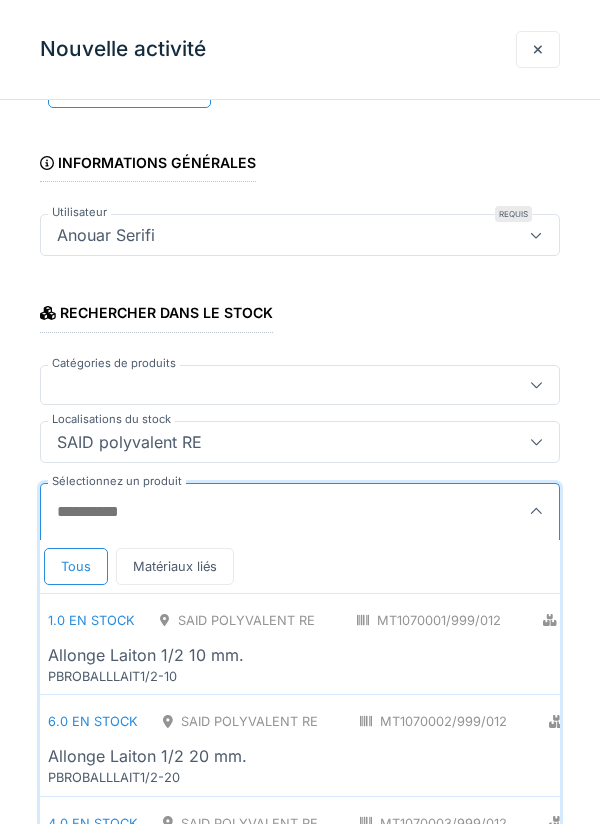 scroll, scrollTop: 137, scrollLeft: 0, axis: vertical 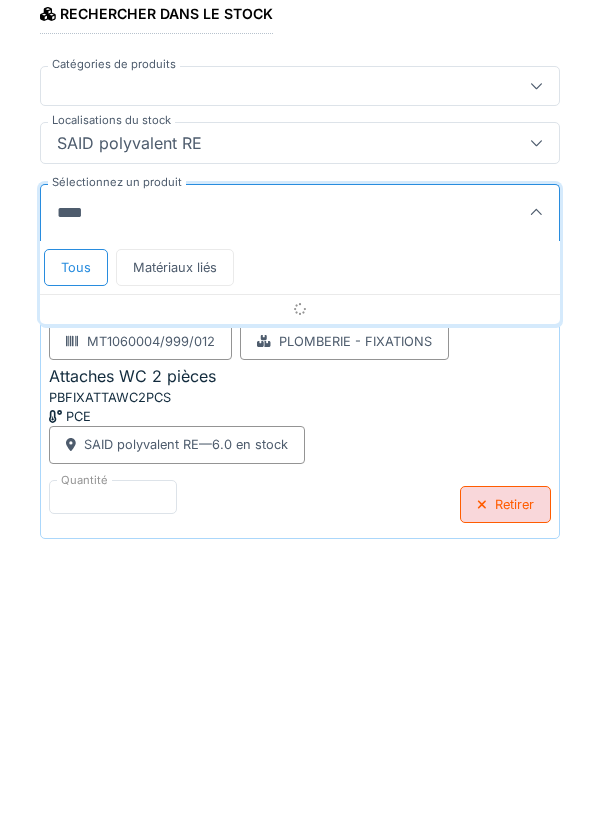 type on "*****" 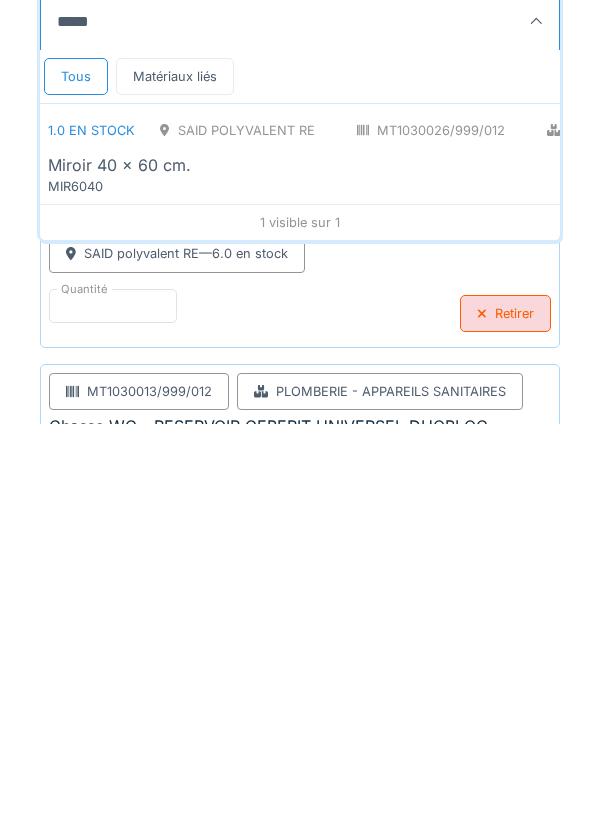 scroll, scrollTop: 234, scrollLeft: 0, axis: vertical 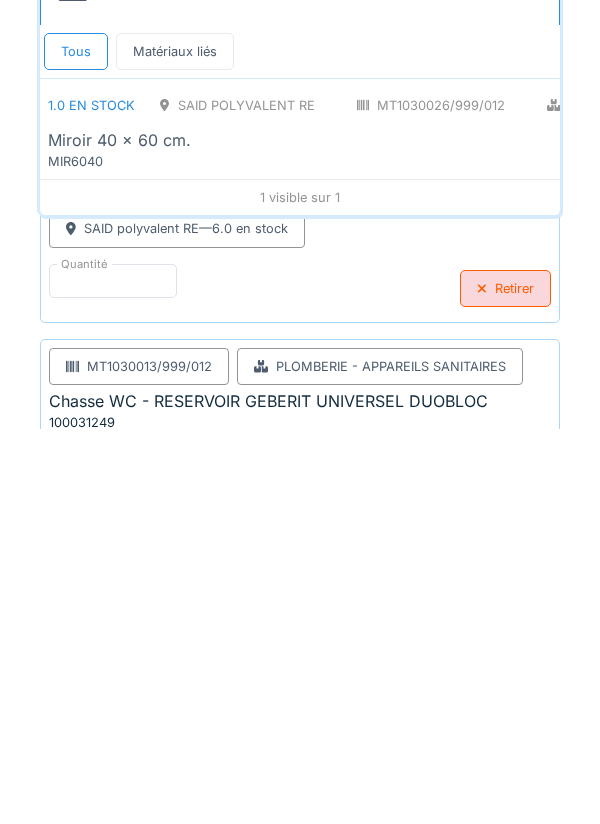 click on "1.0 en stock SAID polyvalent RE MT1030026/999/012 Plomberie - Appareils sanitaires PCE Miroir 40 x 60 cm. MIR6040" at bounding box center (476, 524) 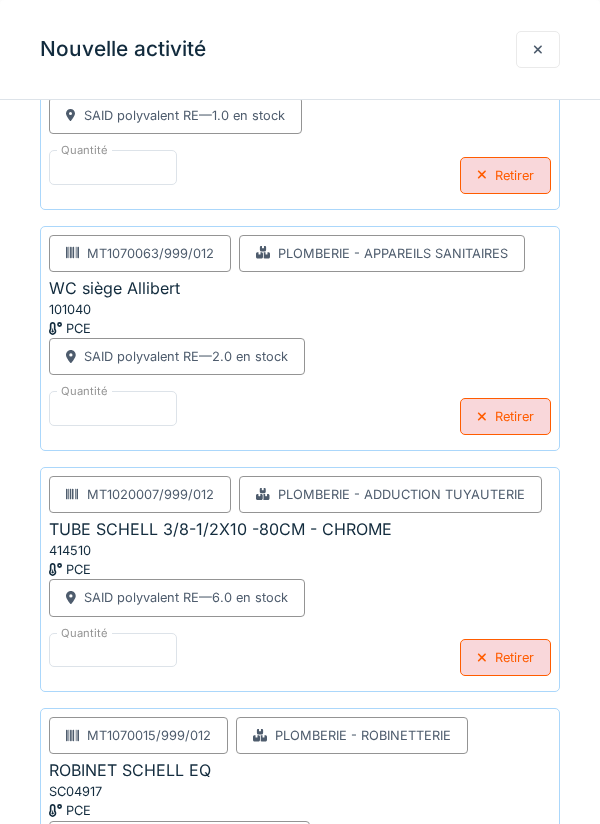 scroll, scrollTop: 1577, scrollLeft: 0, axis: vertical 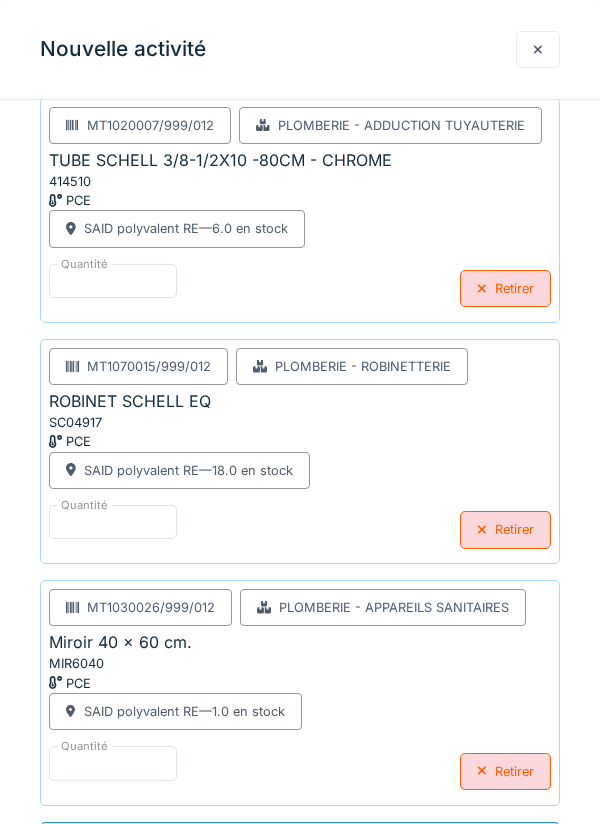 click on "**********" at bounding box center [300, 843] 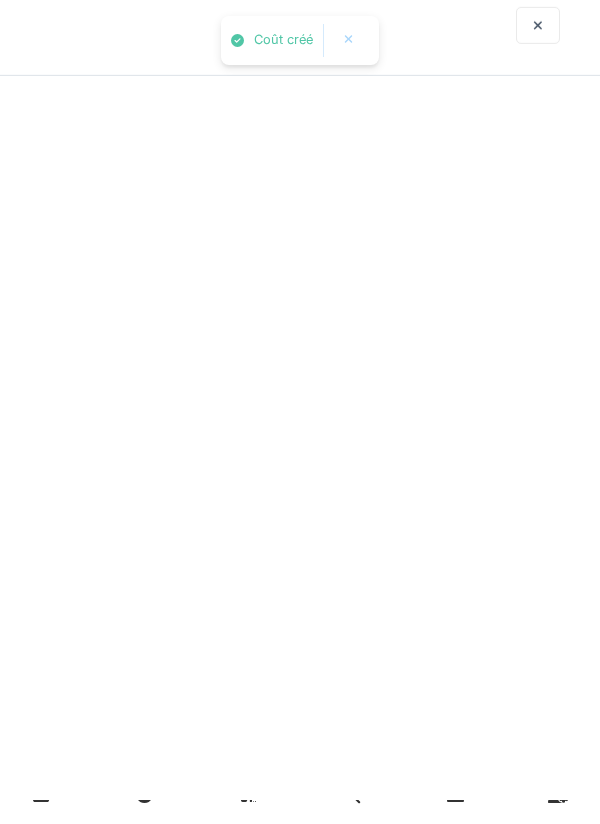 scroll, scrollTop: 0, scrollLeft: 0, axis: both 